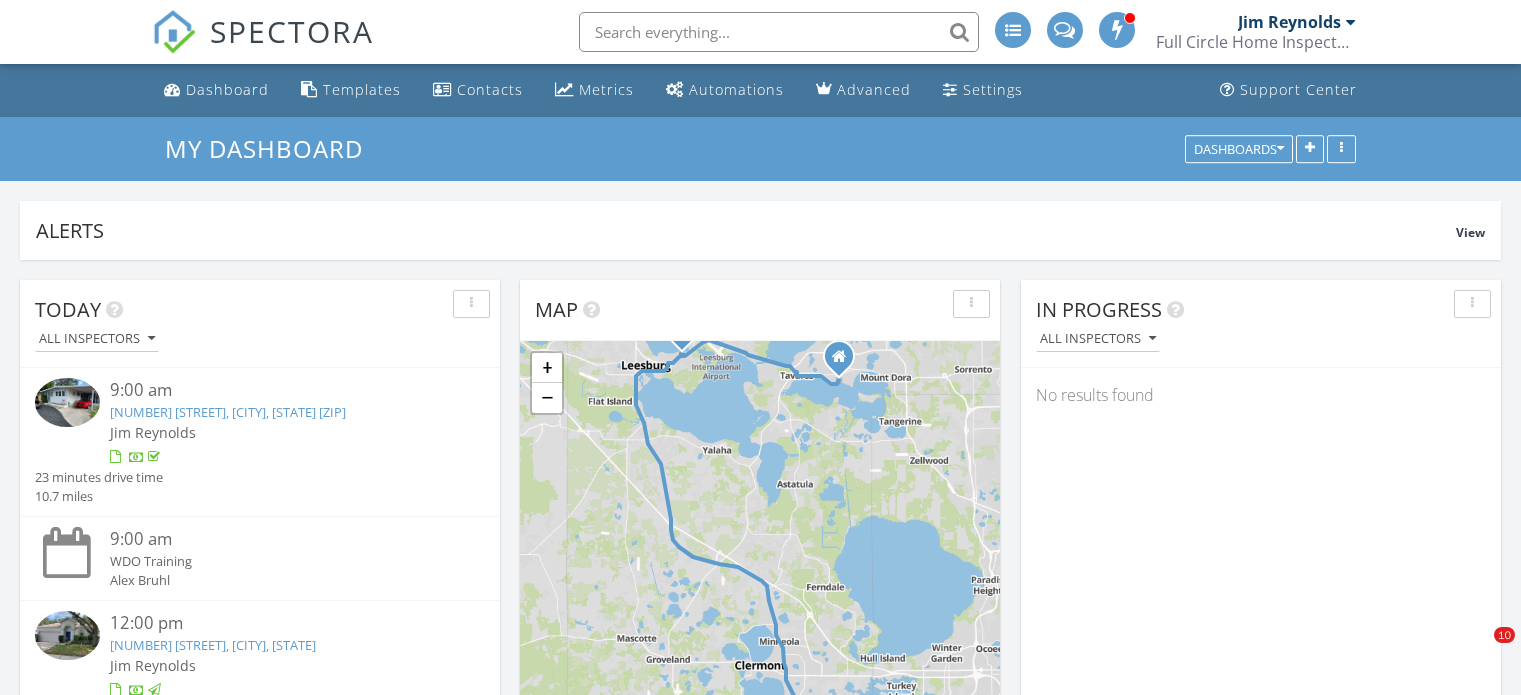 scroll, scrollTop: 884, scrollLeft: 0, axis: vertical 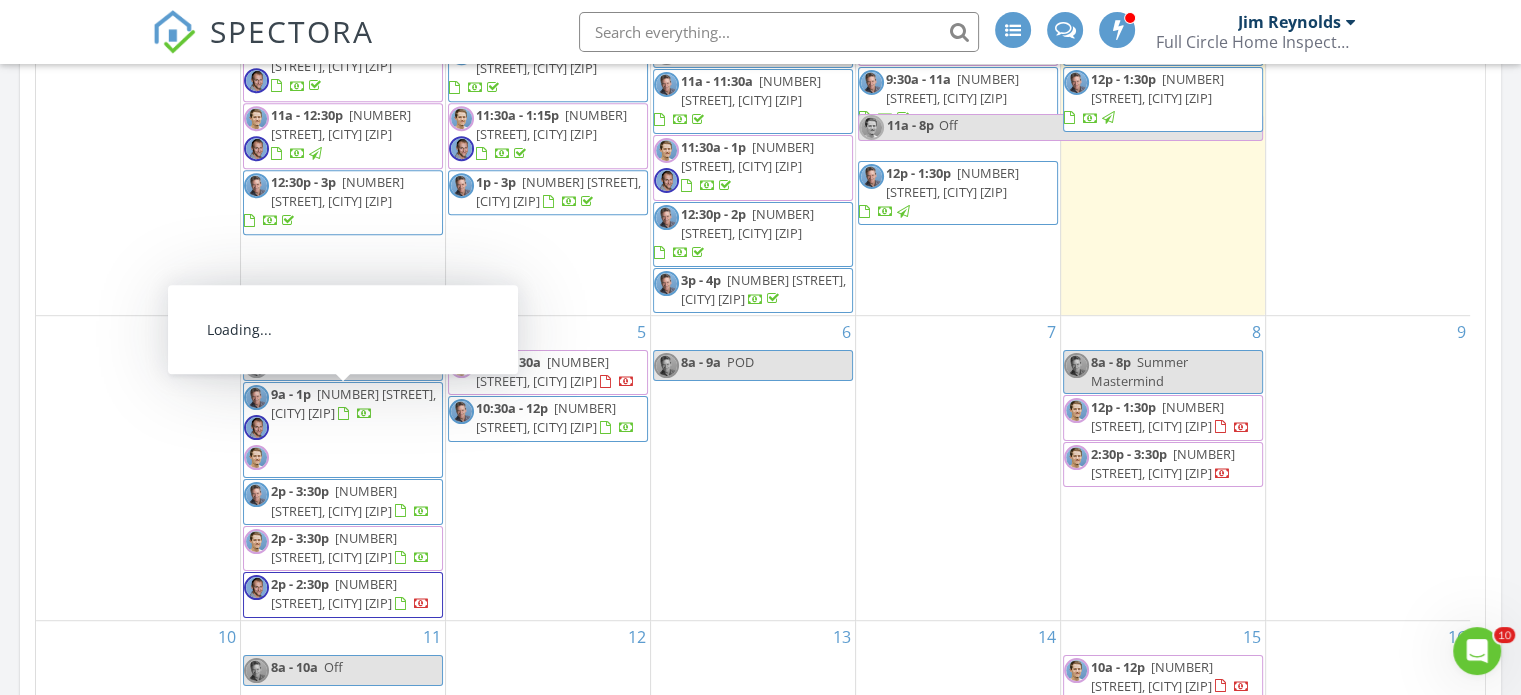 click on "[NUMBER] [STREET], [CITY] [ZIP]" at bounding box center (334, 547) 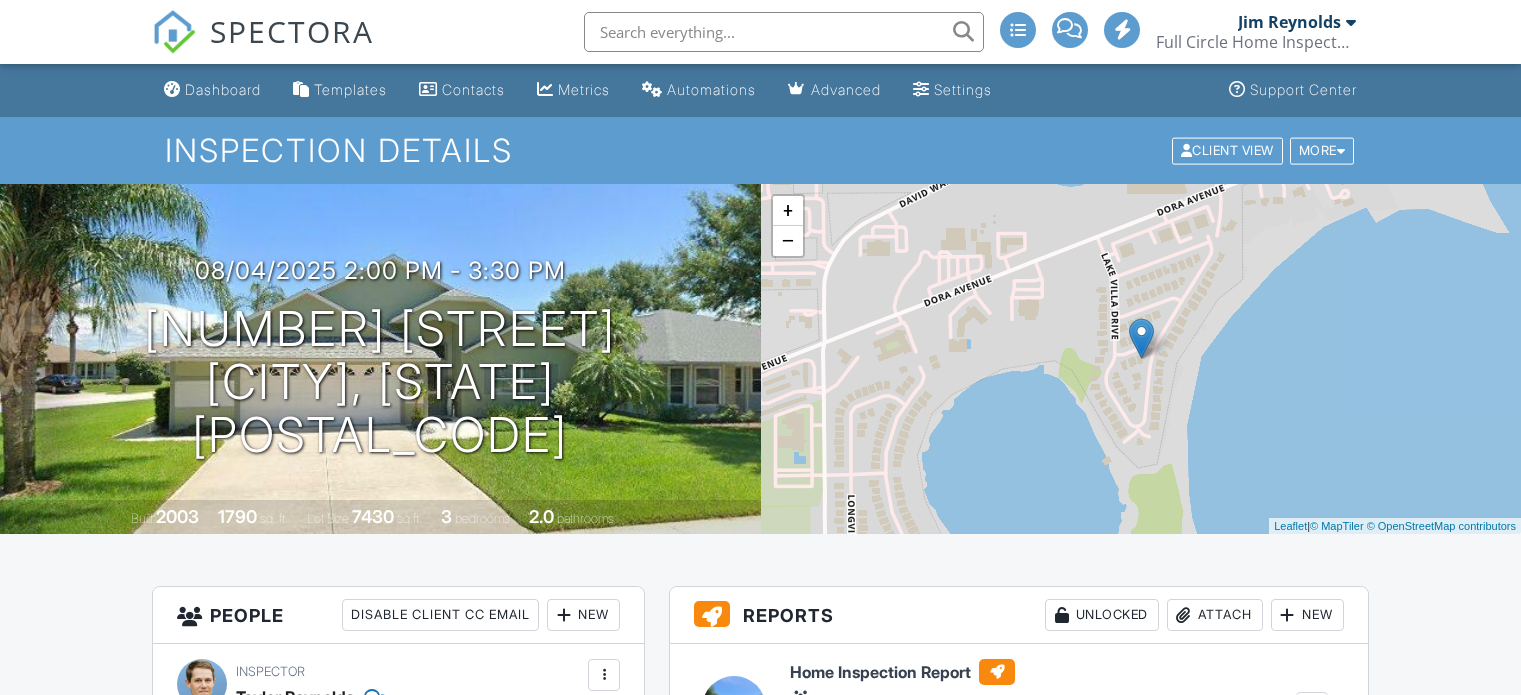 scroll, scrollTop: 704, scrollLeft: 0, axis: vertical 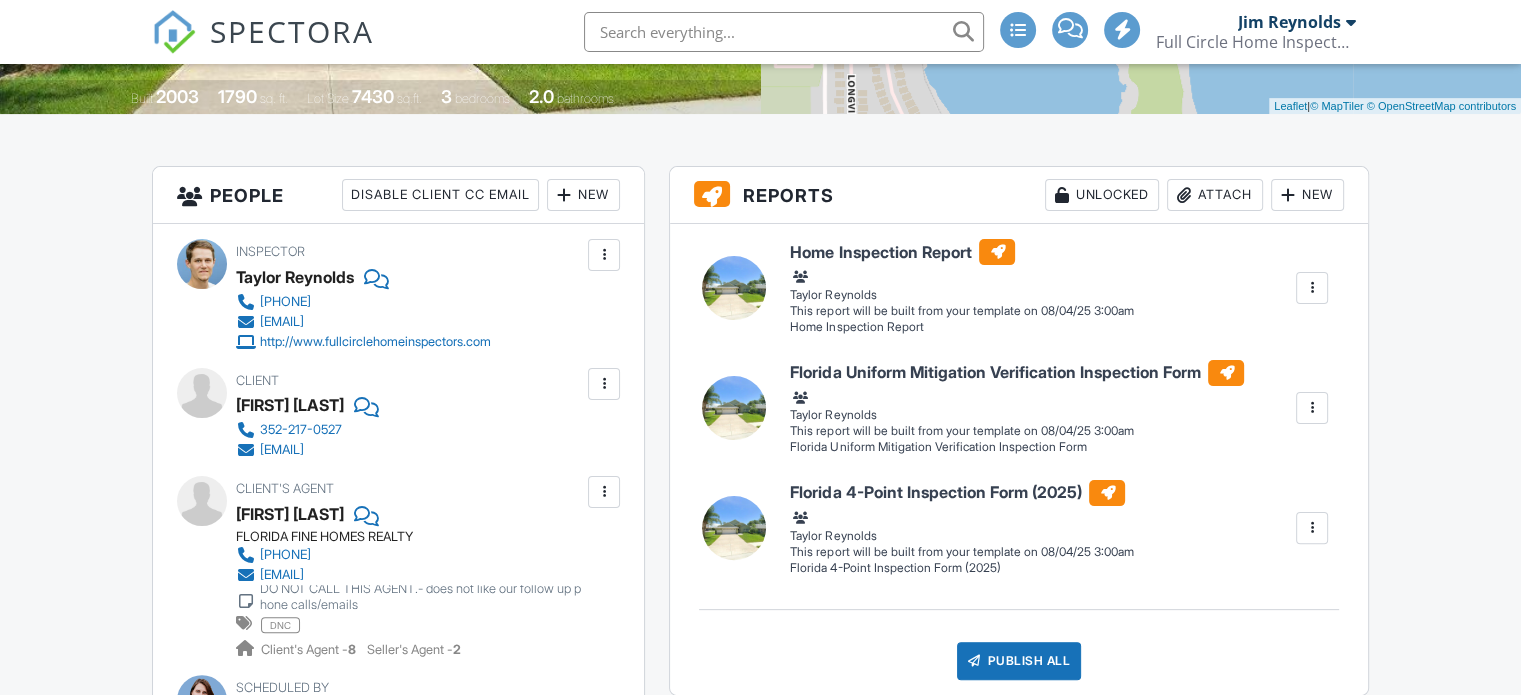 click on "Attach" at bounding box center [1215, 195] 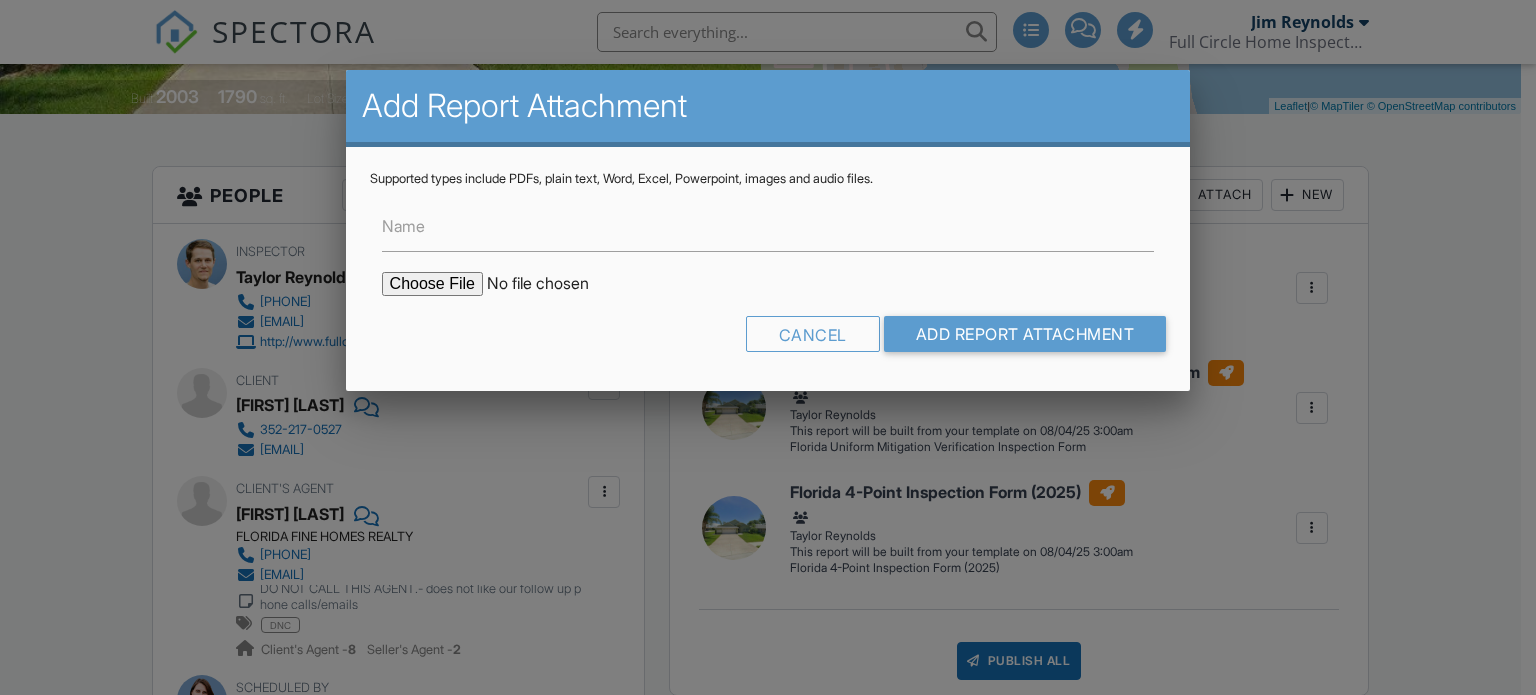 click at bounding box center [552, 284] 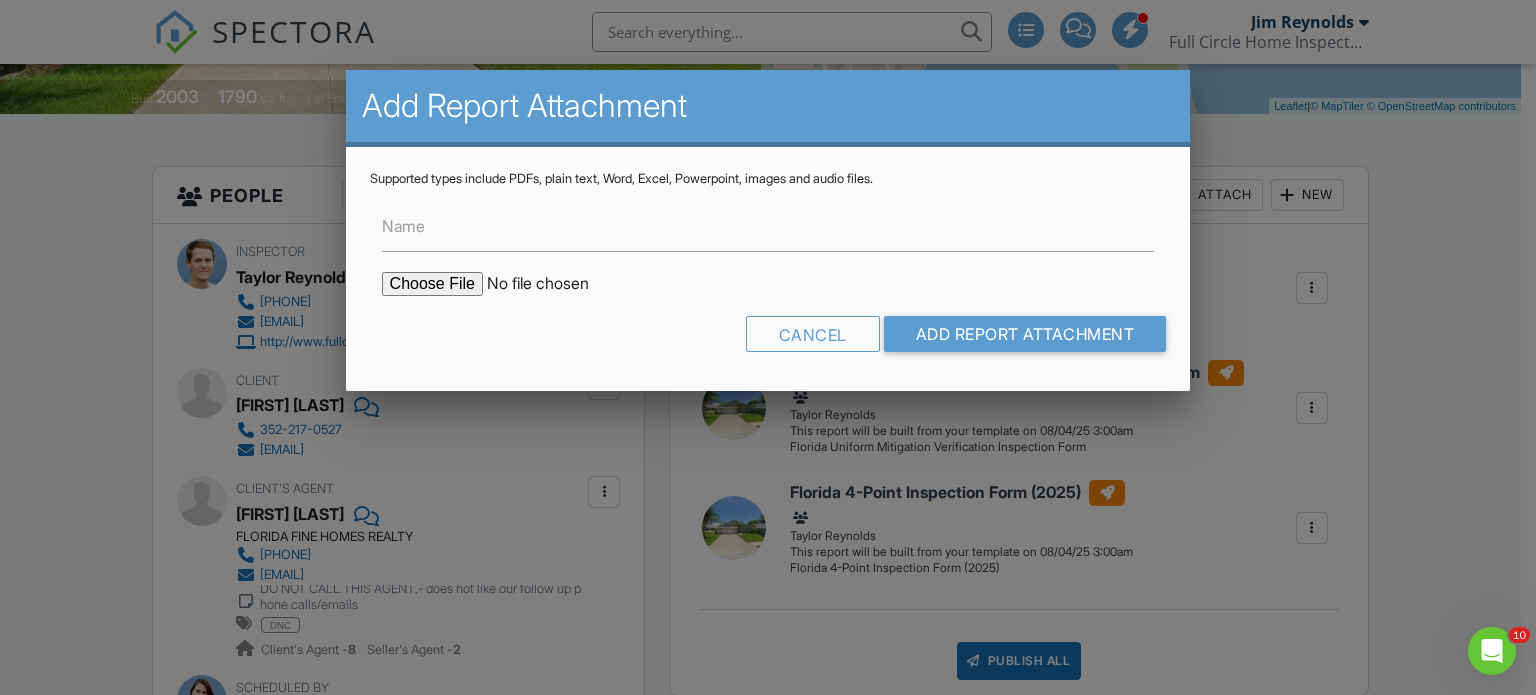 scroll, scrollTop: 0, scrollLeft: 0, axis: both 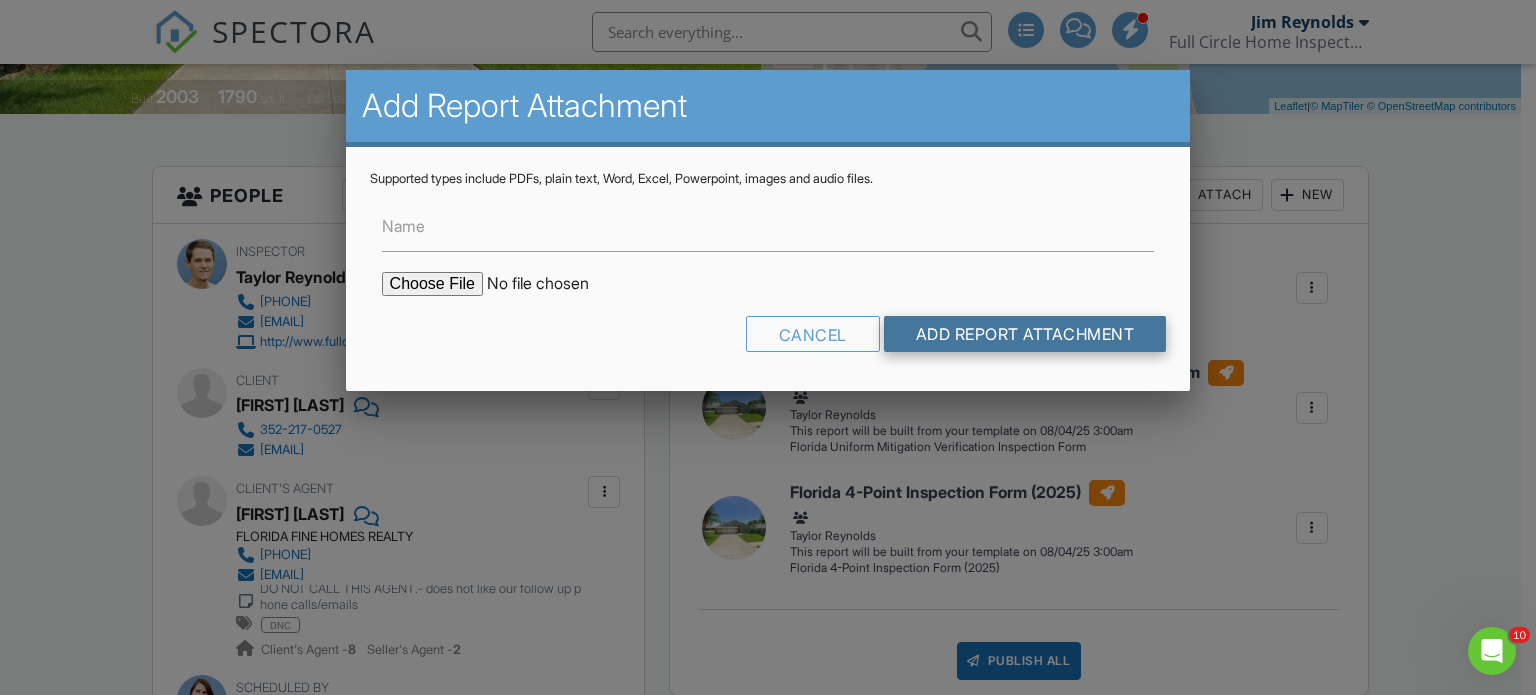 click on "Add Report Attachment" at bounding box center (1025, 334) 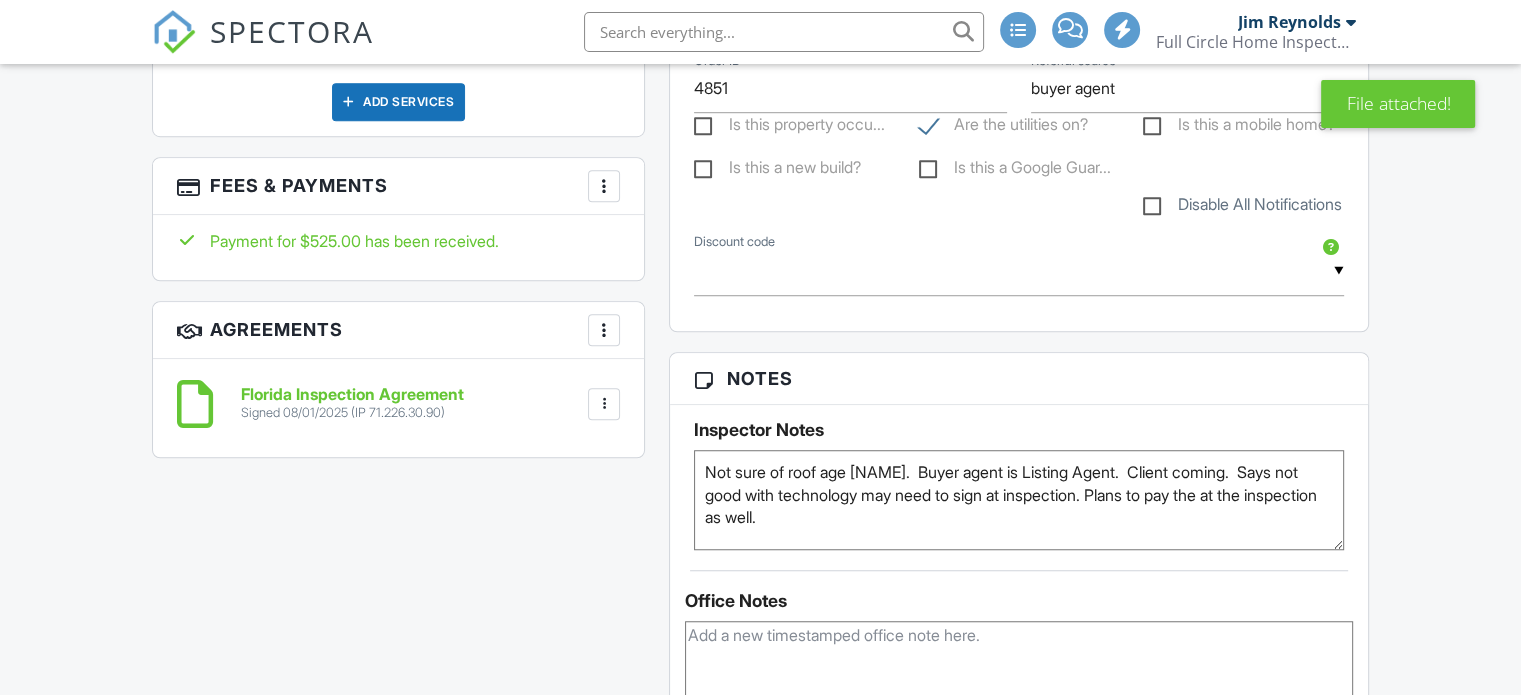 scroll, scrollTop: 1391, scrollLeft: 0, axis: vertical 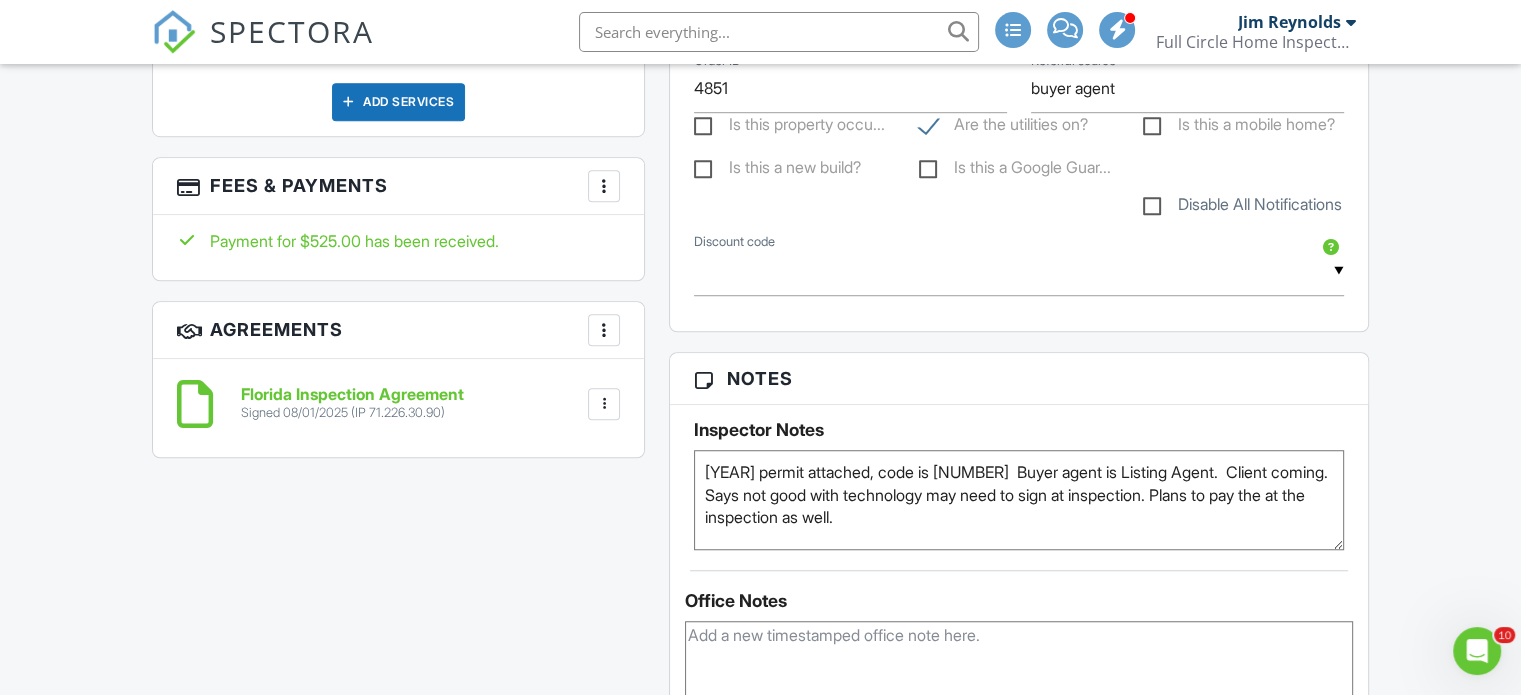 type on "2019 permit attached, code is 0701  Buyer agent is Listing Agent.  Client coming.  Says not good with technology may need to sign at inspection. Plans to pay the at the inspection as well." 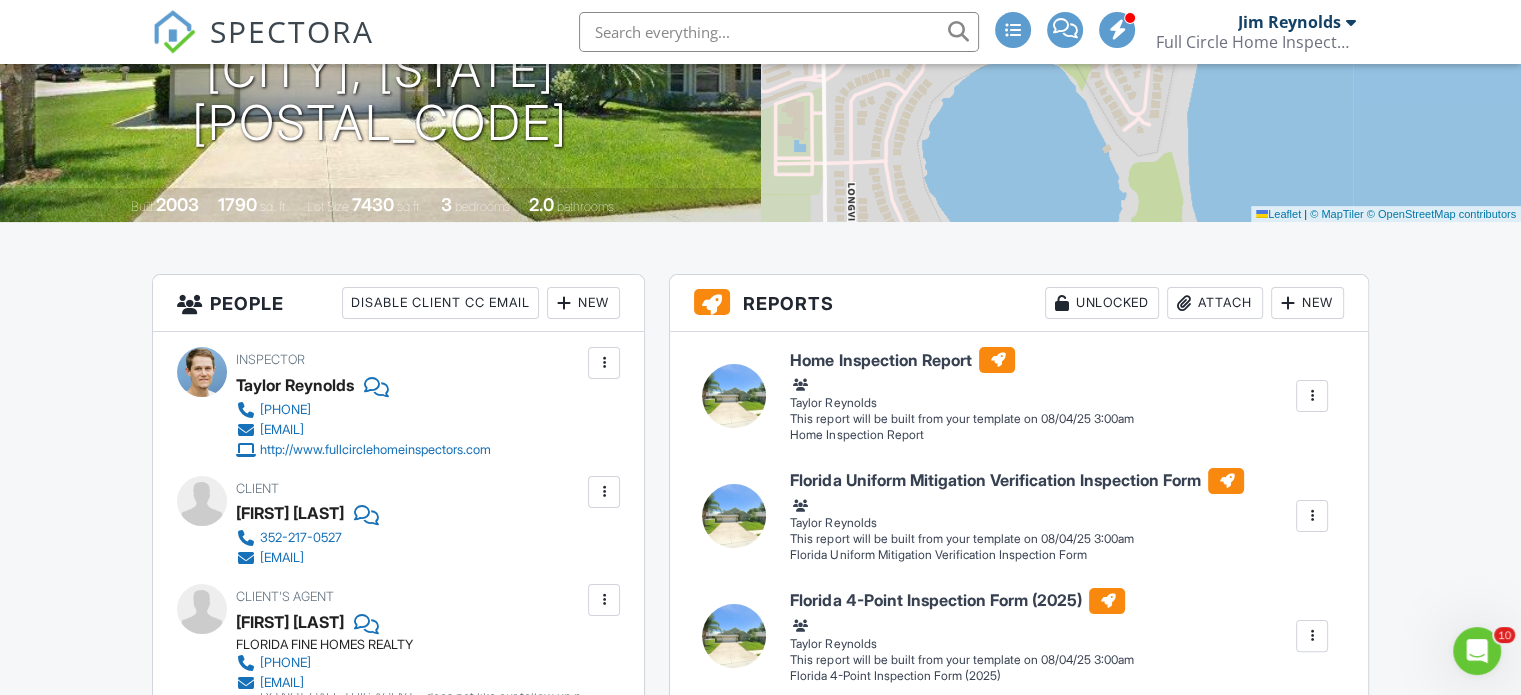 scroll, scrollTop: 0, scrollLeft: 0, axis: both 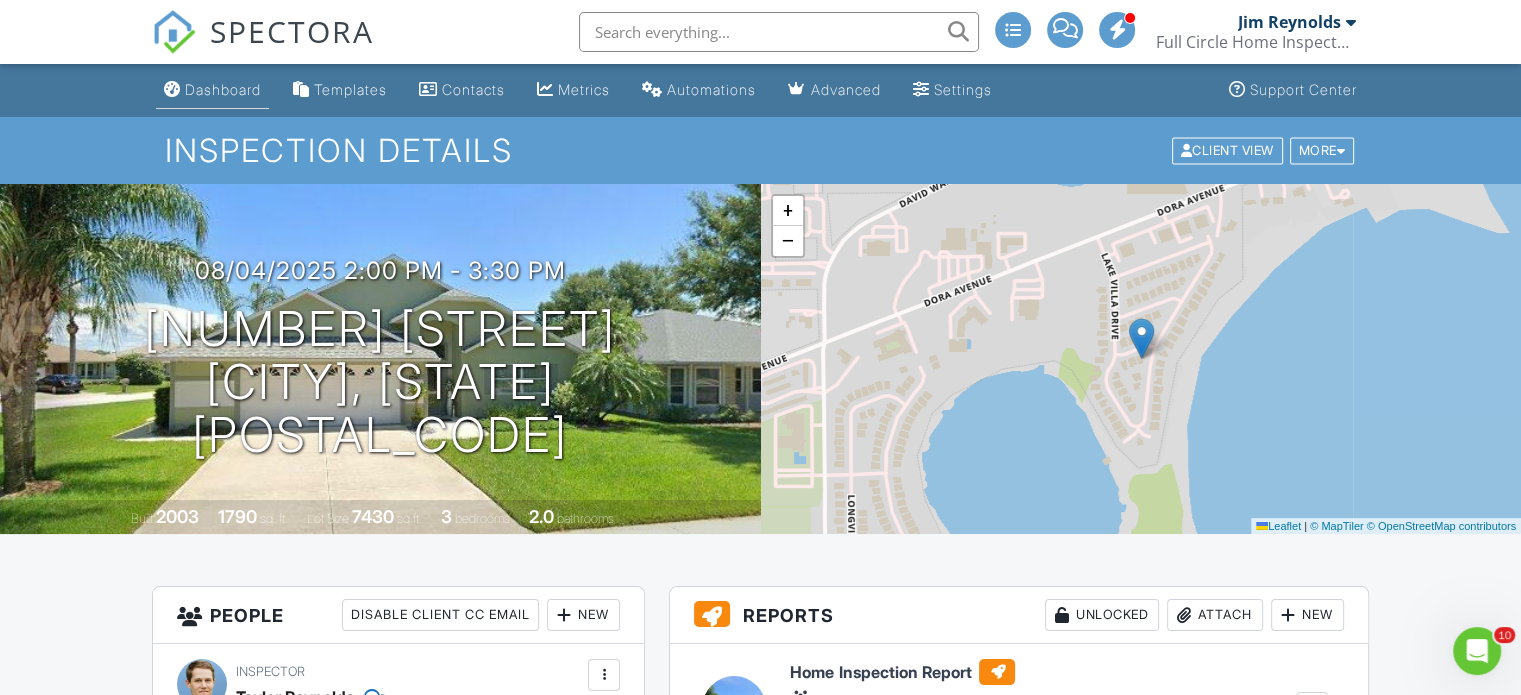 click on "Dashboard" at bounding box center [223, 89] 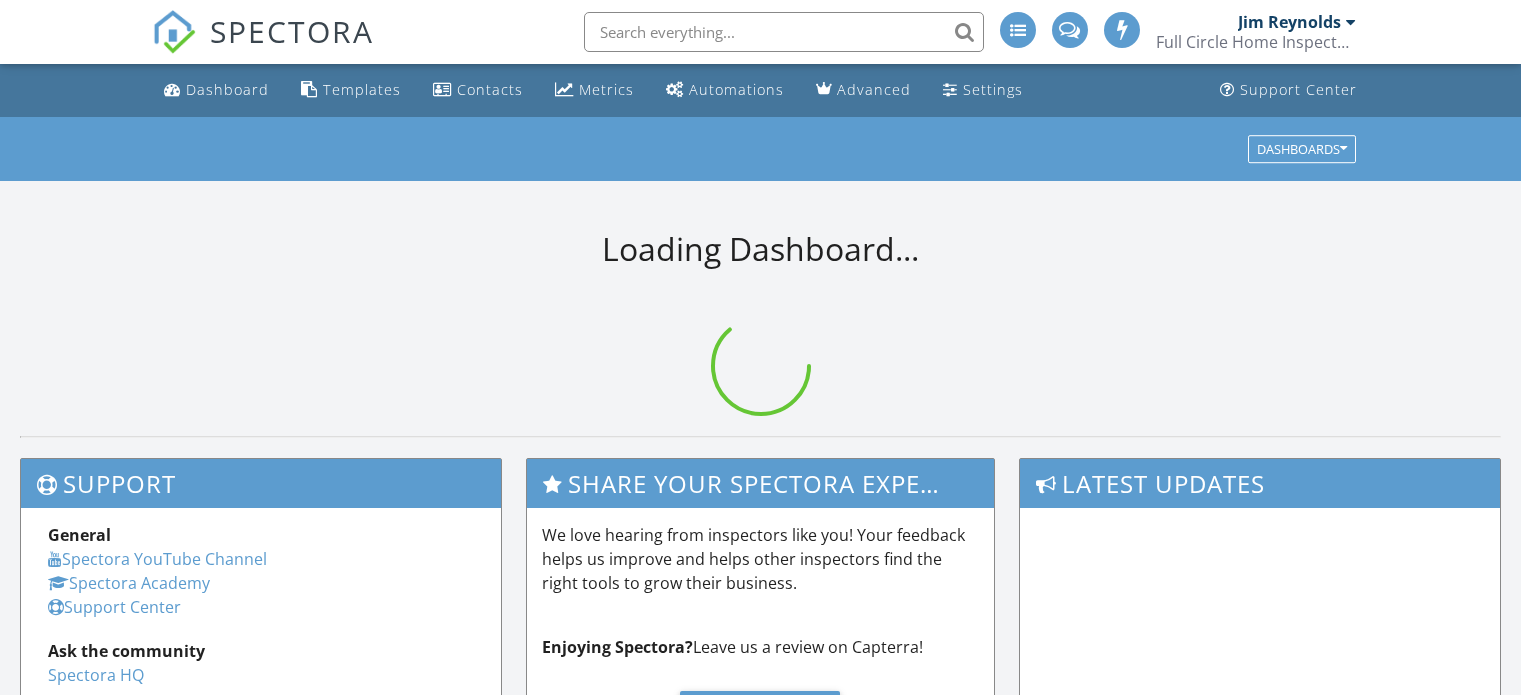 scroll, scrollTop: 0, scrollLeft: 0, axis: both 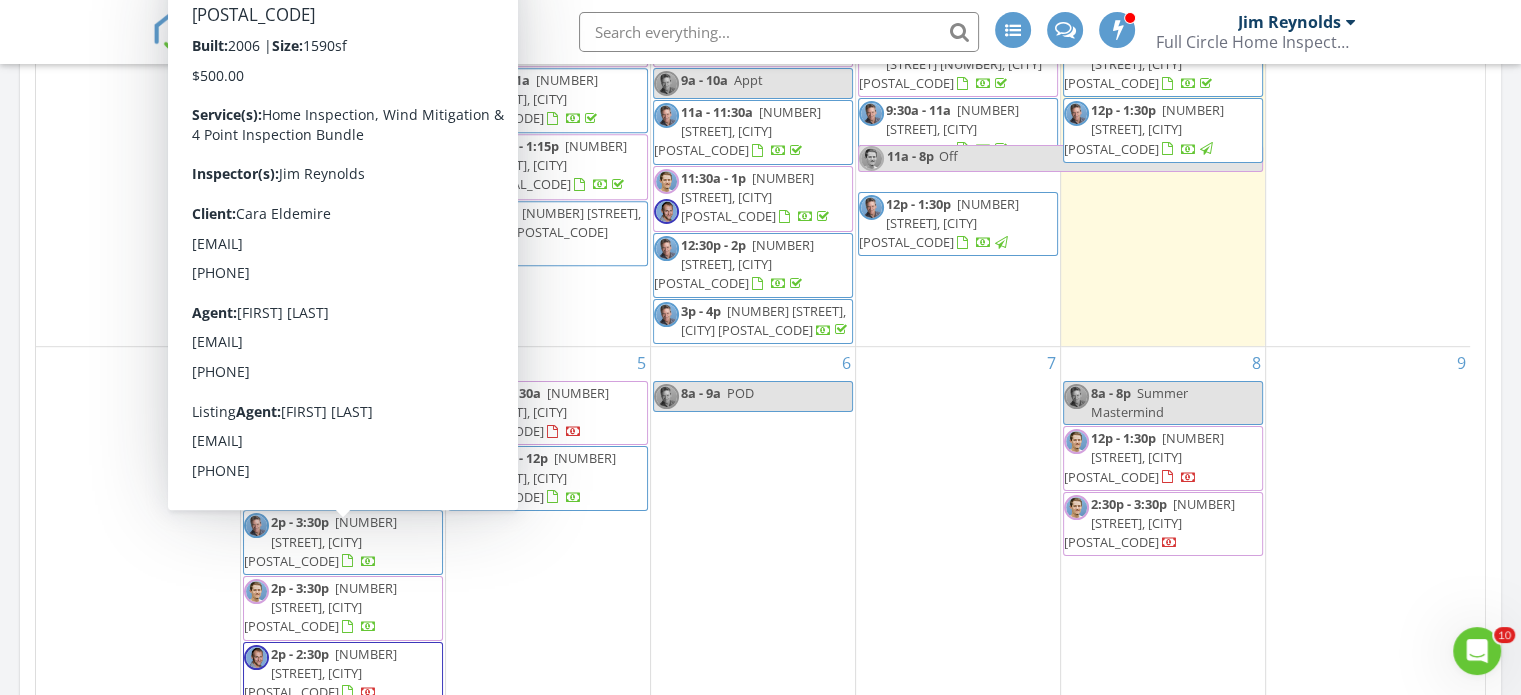 click on "[NUMBER] [STREET], [CITY] [ZIP]" at bounding box center (320, 541) 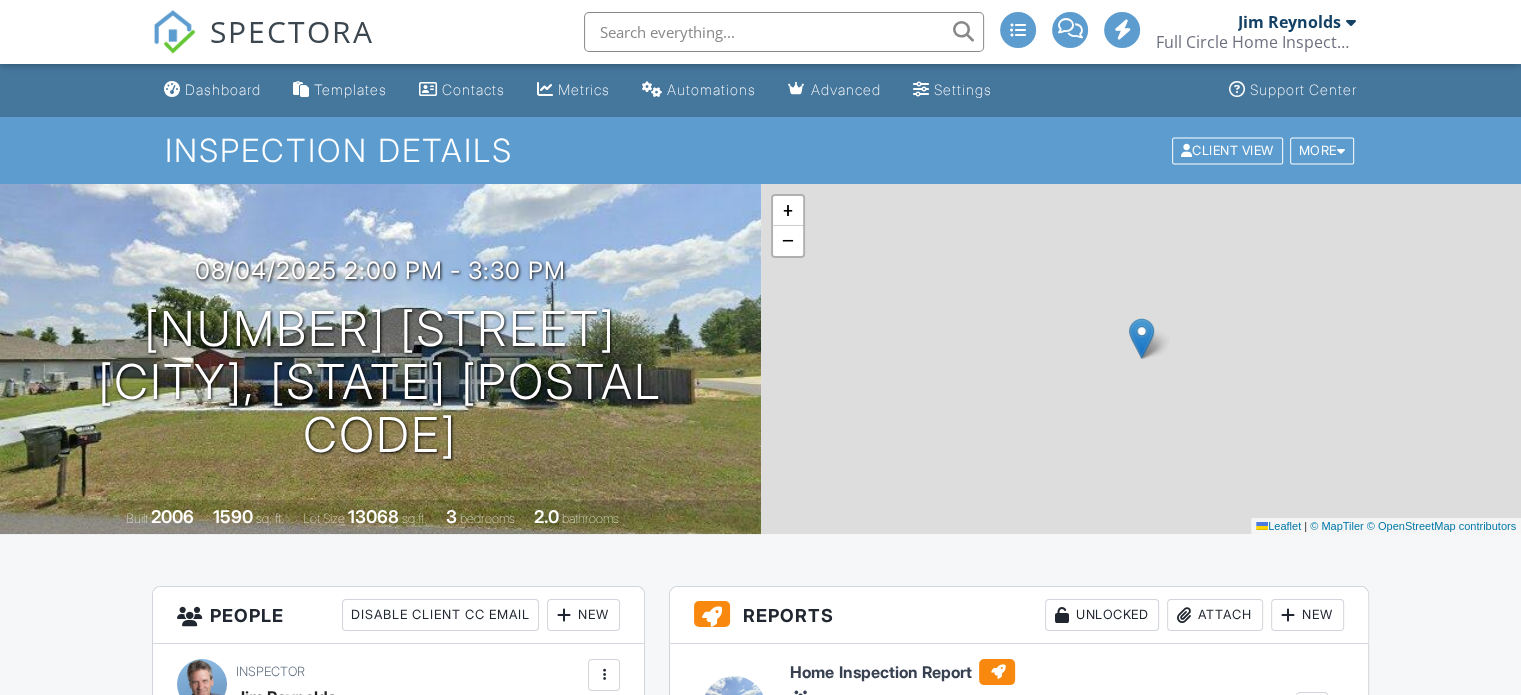 scroll, scrollTop: 1196, scrollLeft: 0, axis: vertical 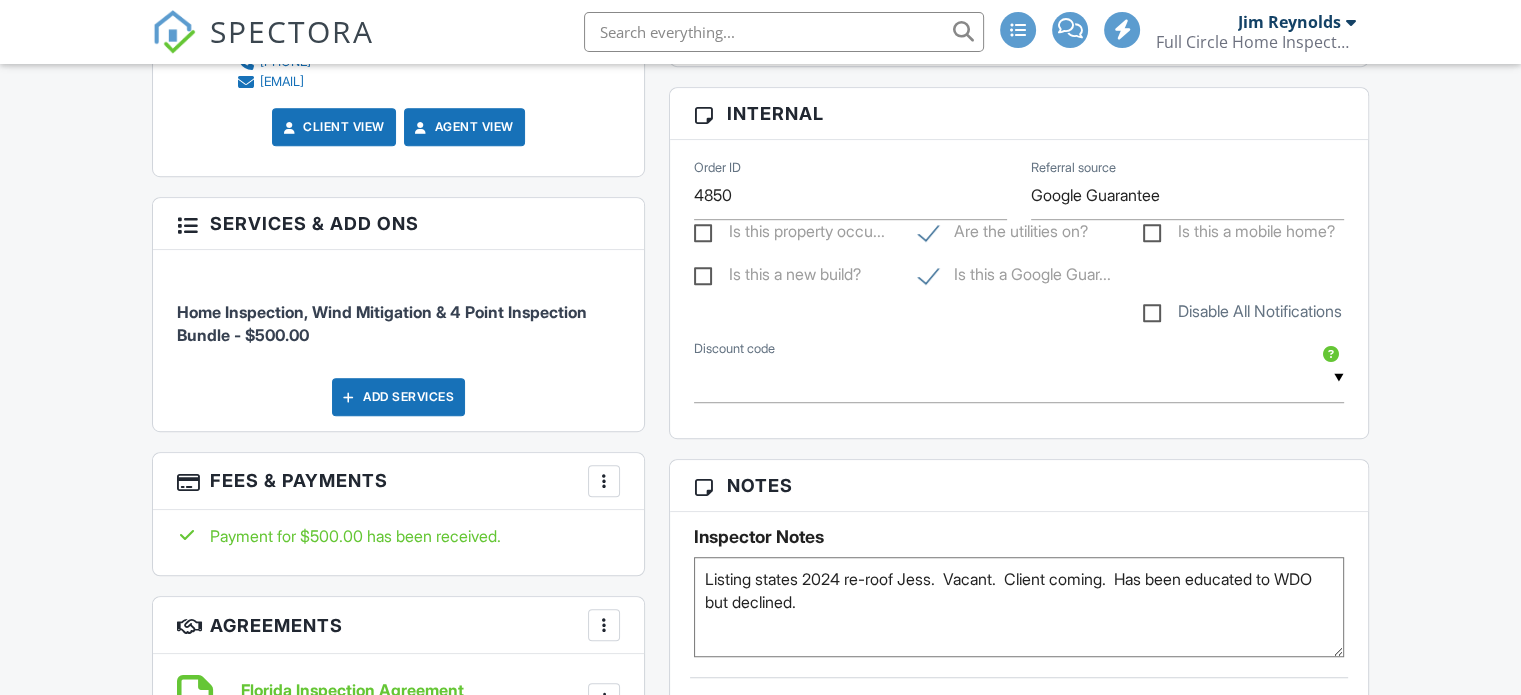 click on "Listing states 2024 re-roof Jess.  Vacant.  Client coming.  Has been educated to WDO but declined." at bounding box center (1019, 607) 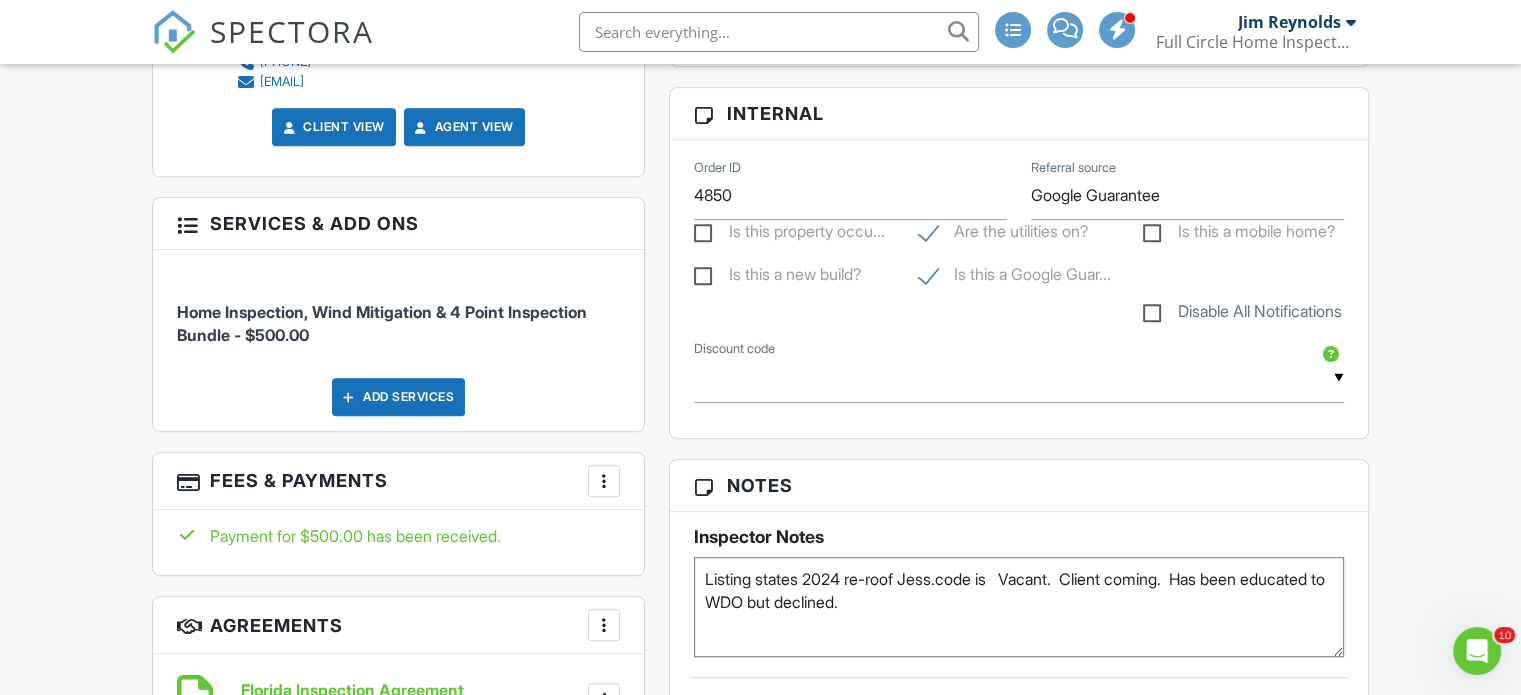 scroll, scrollTop: 0, scrollLeft: 0, axis: both 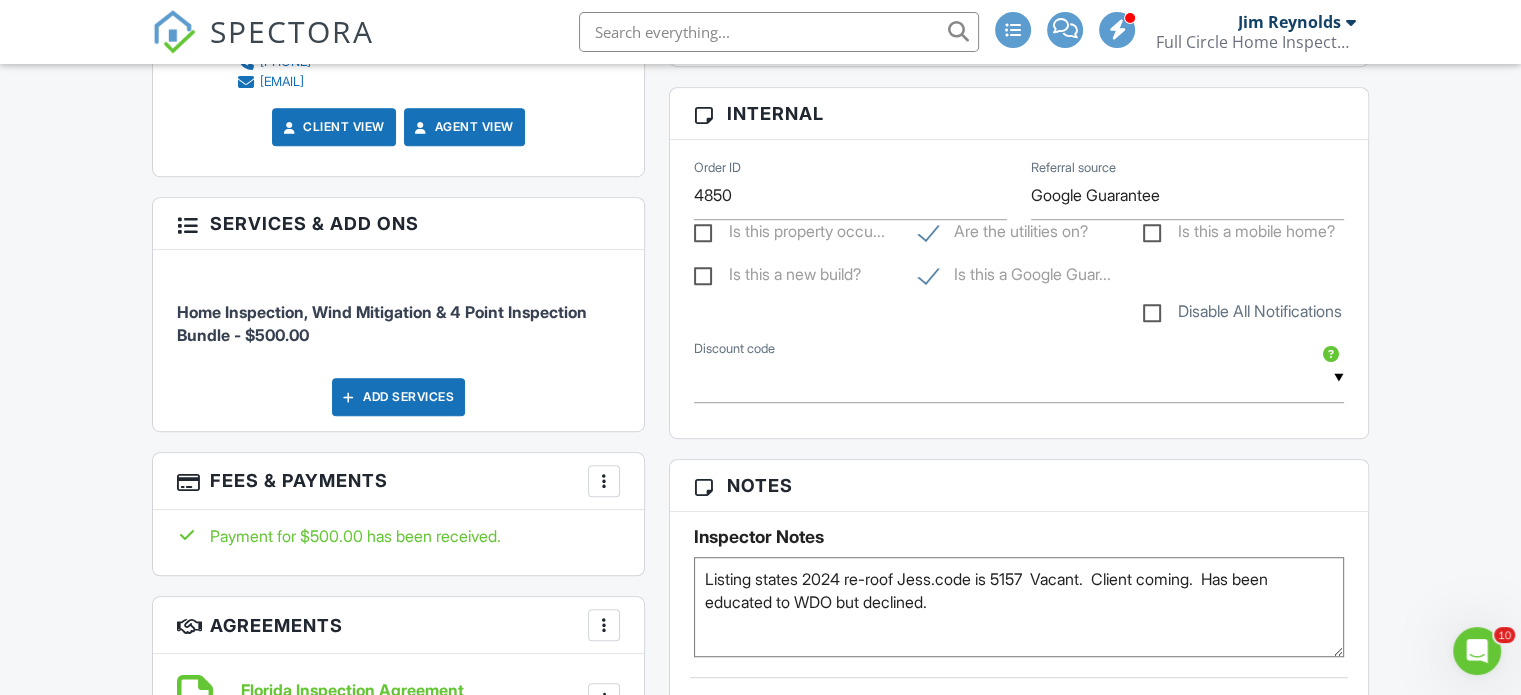 type on "Listing states 2024 re-roof Jess.code is 5157  Vacant.  Client coming.  Has been educated to WDO but declined." 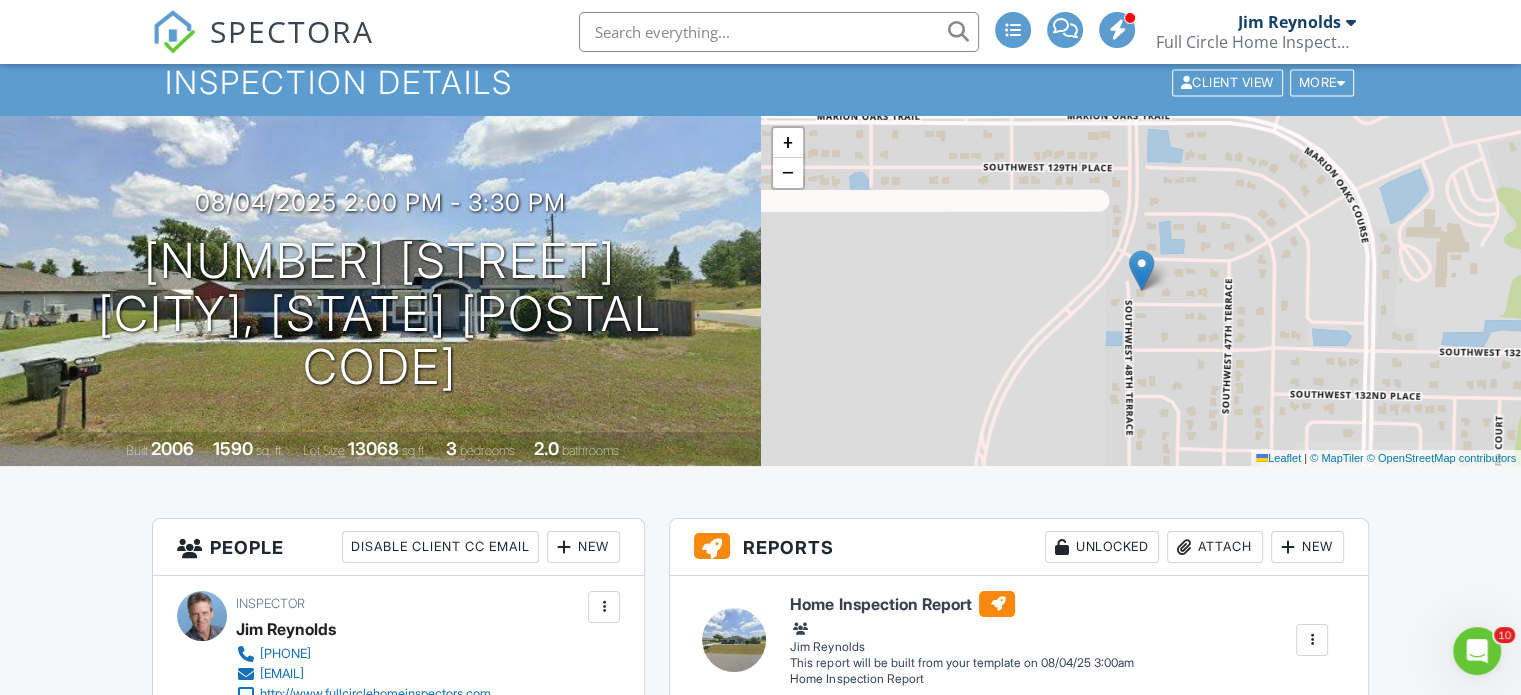 scroll, scrollTop: 0, scrollLeft: 0, axis: both 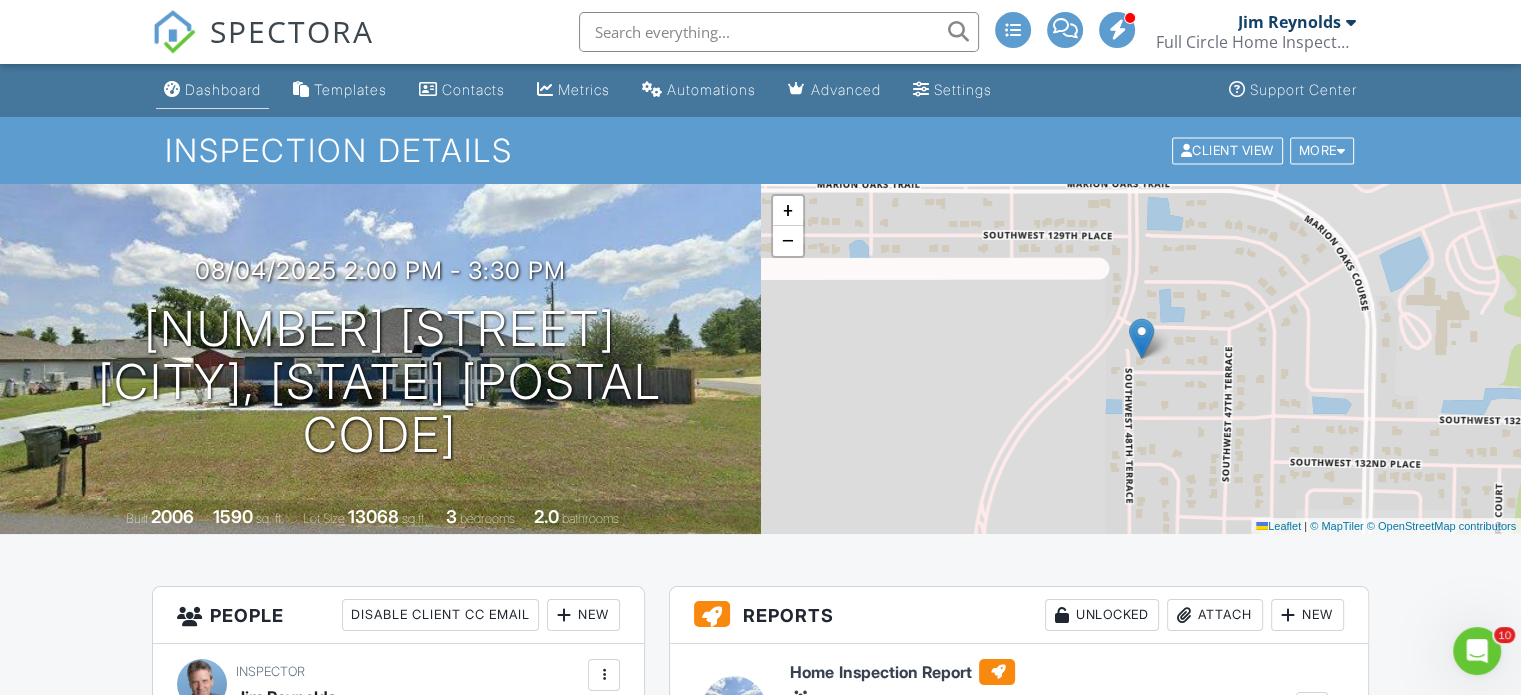 click on "Dashboard" at bounding box center (223, 89) 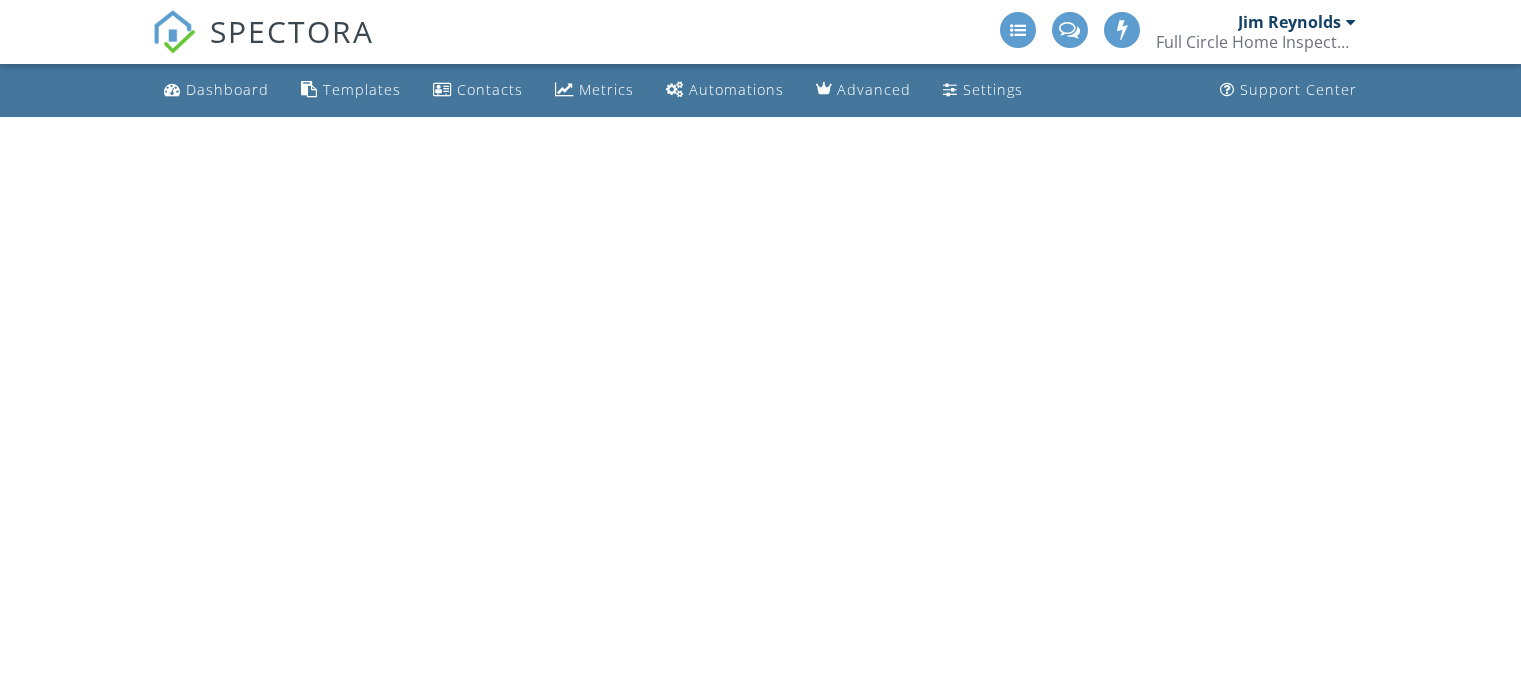 scroll, scrollTop: 0, scrollLeft: 0, axis: both 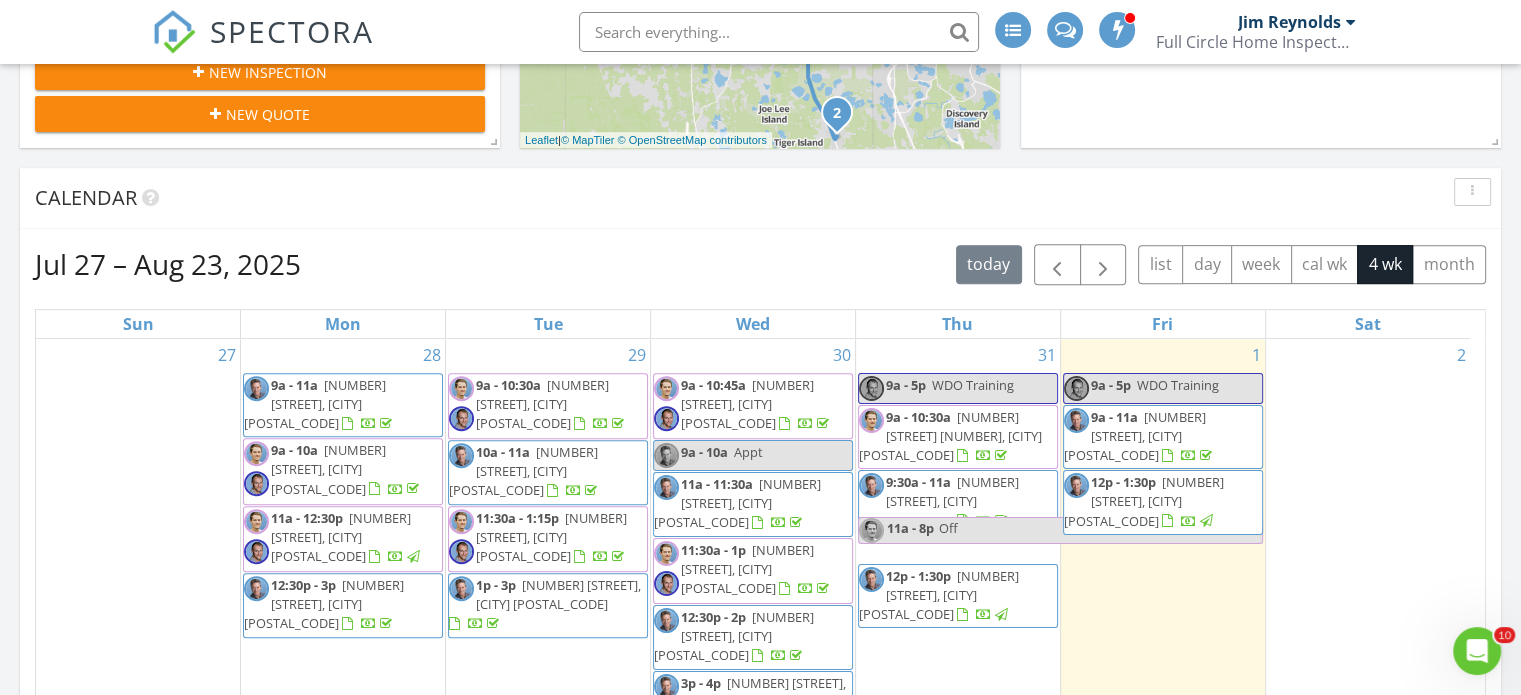 click on "9:30a - 11a" at bounding box center (918, 482) 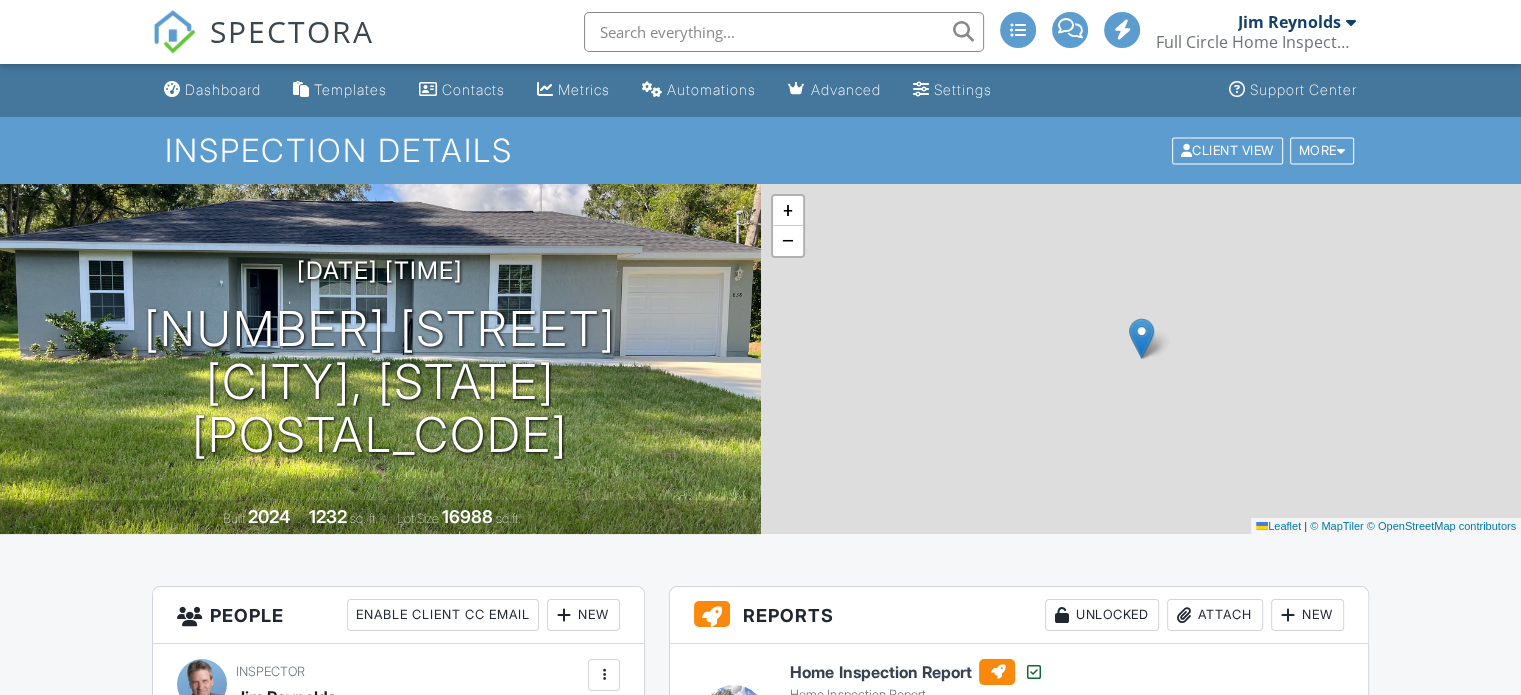 scroll, scrollTop: 271, scrollLeft: 0, axis: vertical 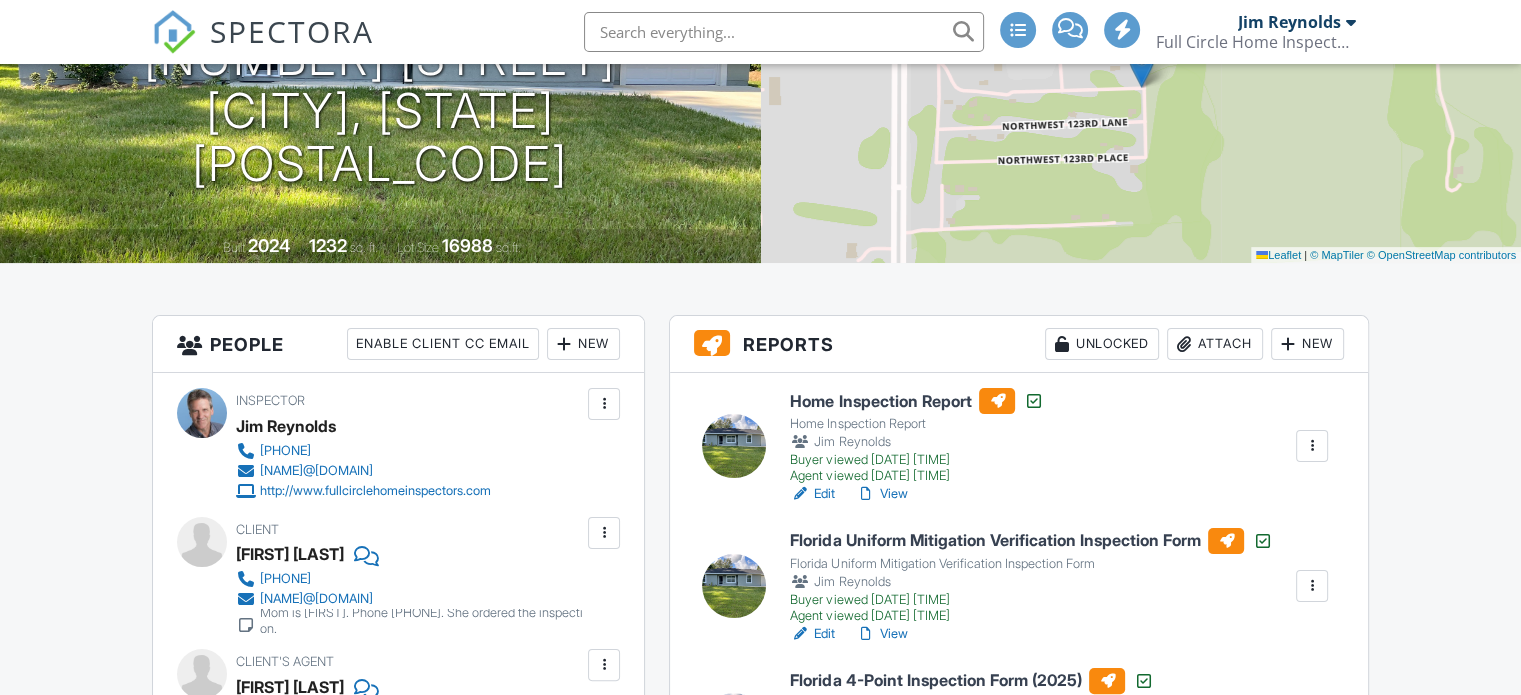 click on "Attach" at bounding box center [1215, 344] 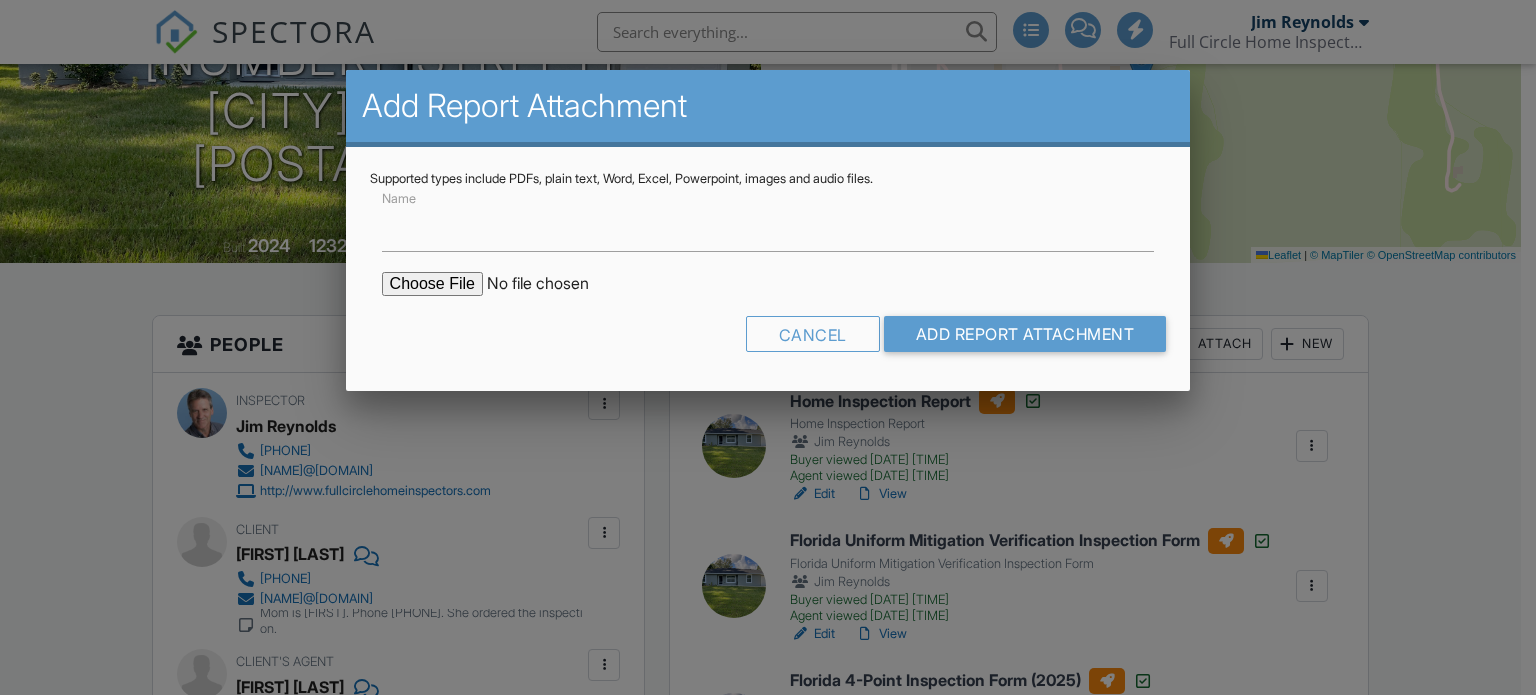 click at bounding box center [552, 284] 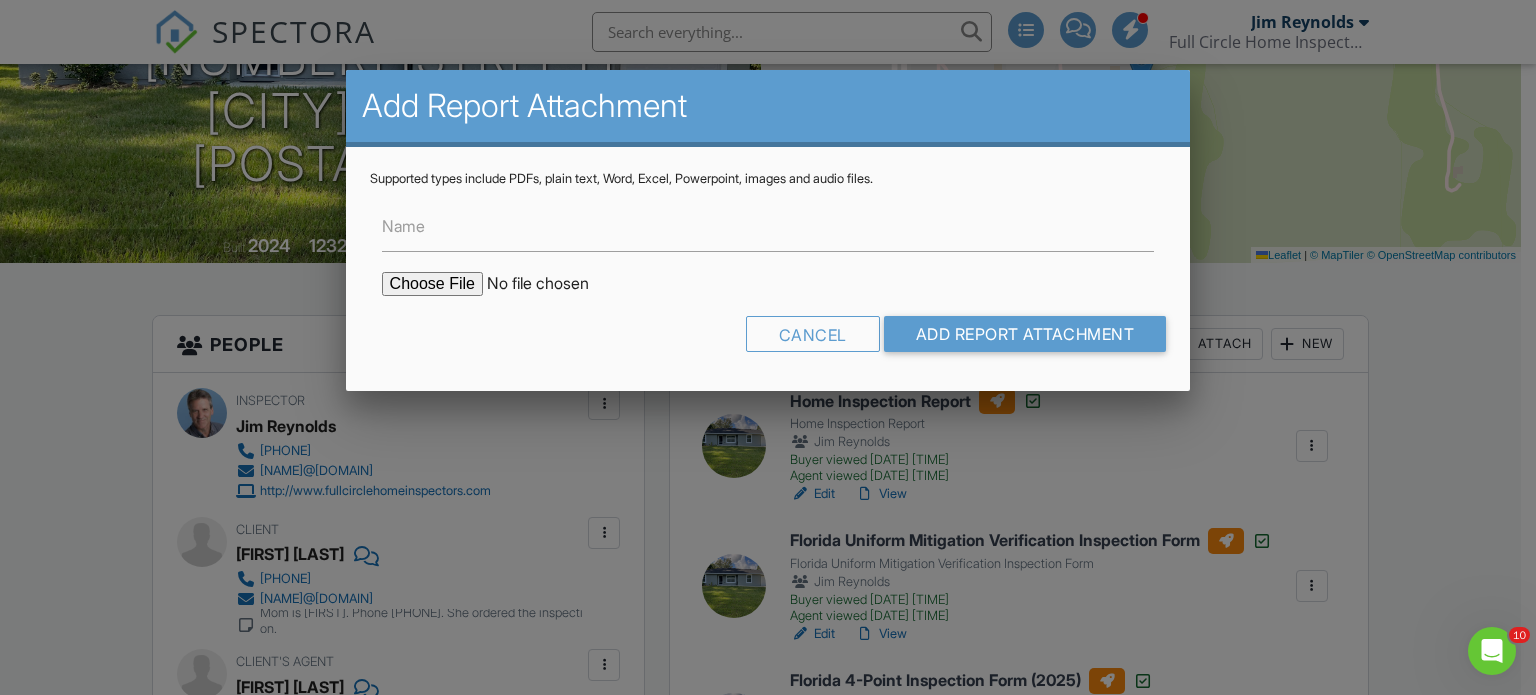 scroll, scrollTop: 0, scrollLeft: 0, axis: both 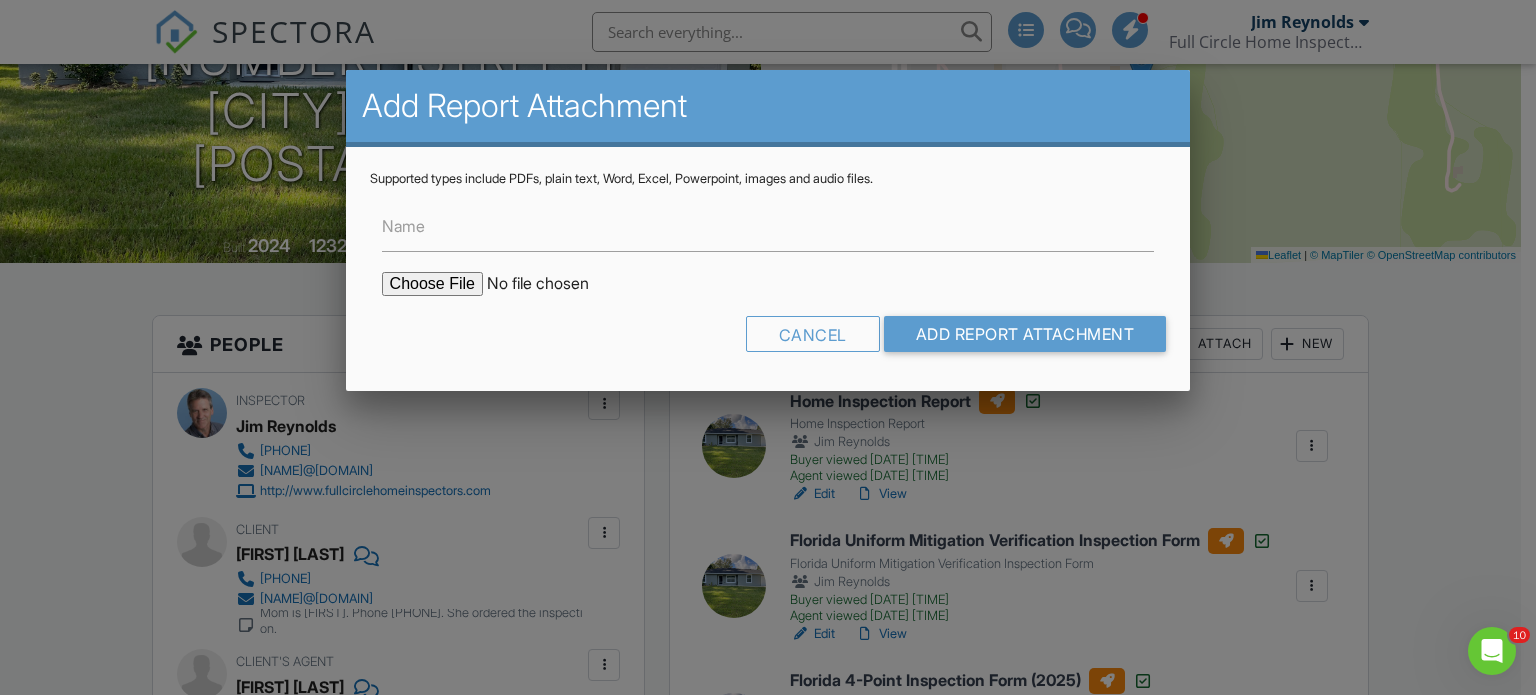 type on "C:\fakepath\838_NW_124th_St. WDO report.pdf" 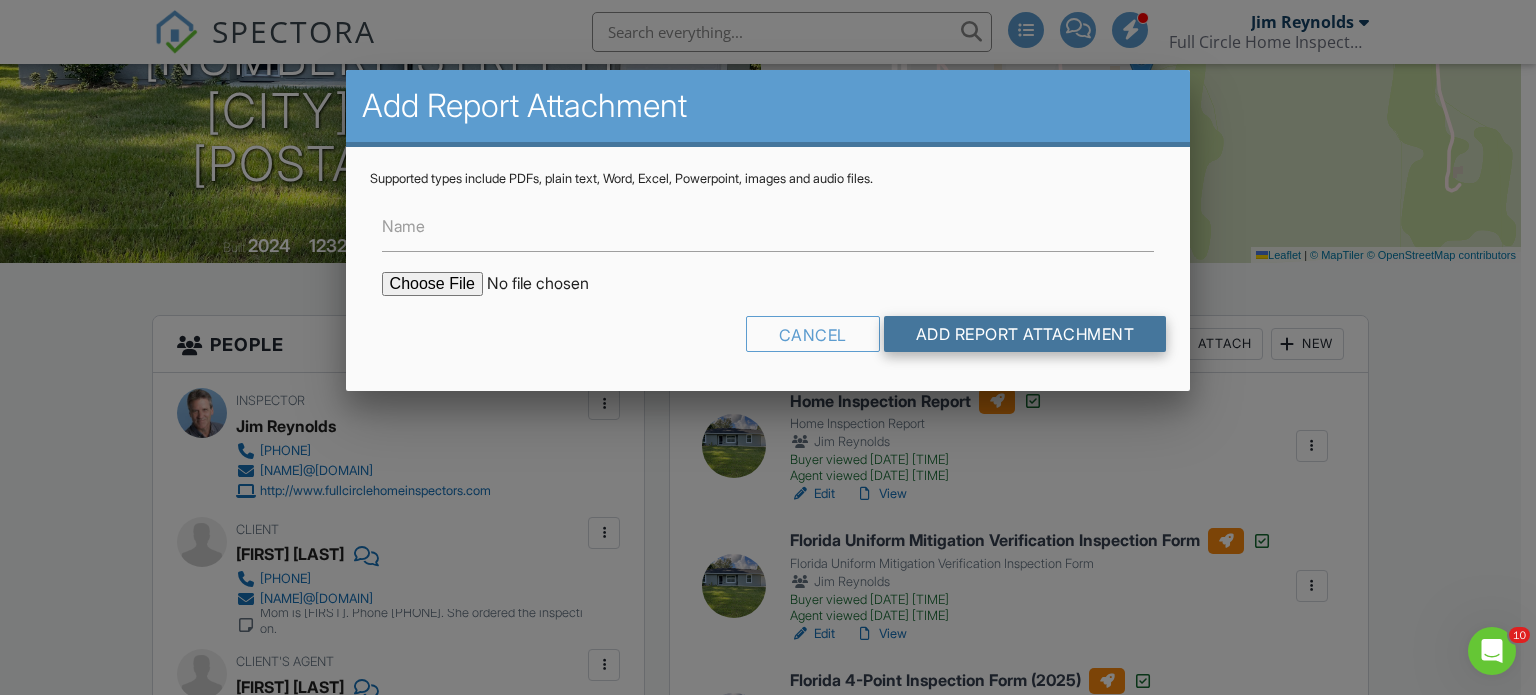 click on "Add Report Attachment" at bounding box center (1025, 334) 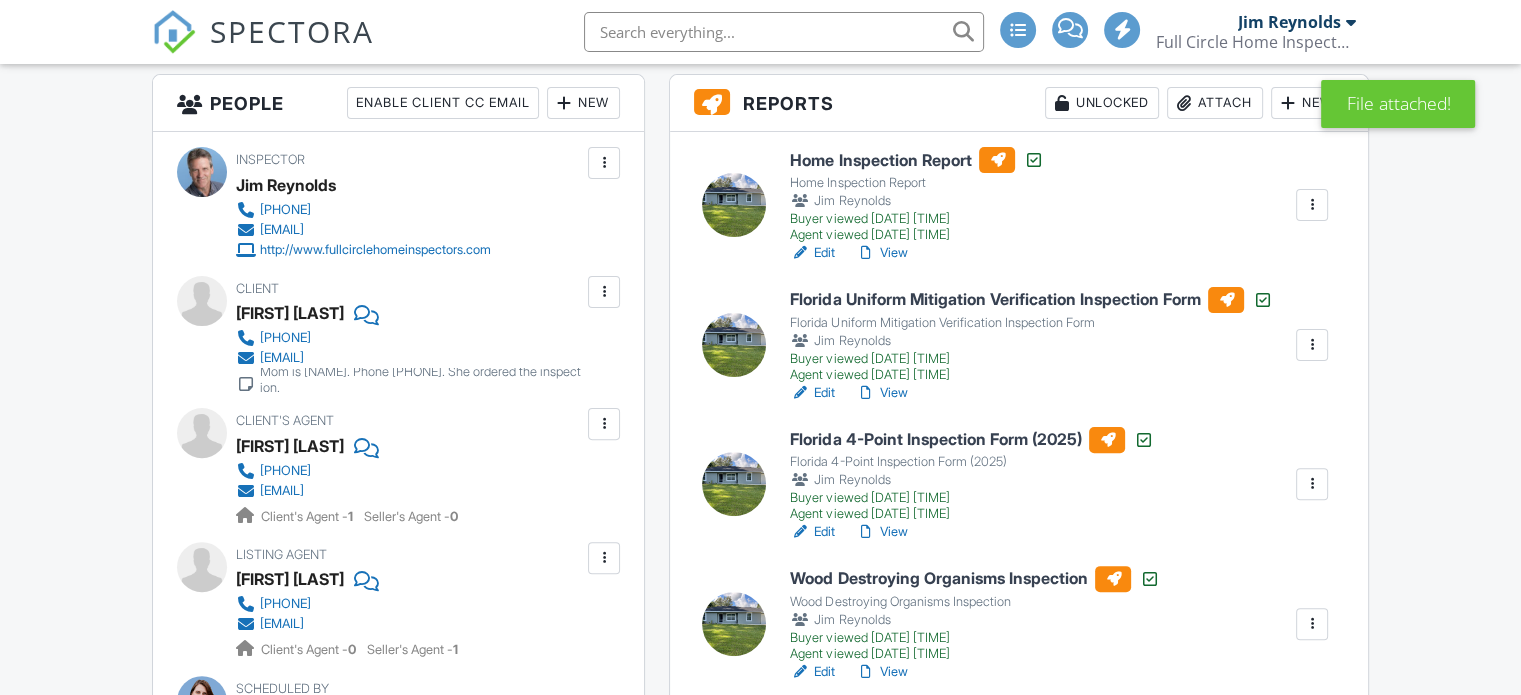 scroll, scrollTop: 512, scrollLeft: 0, axis: vertical 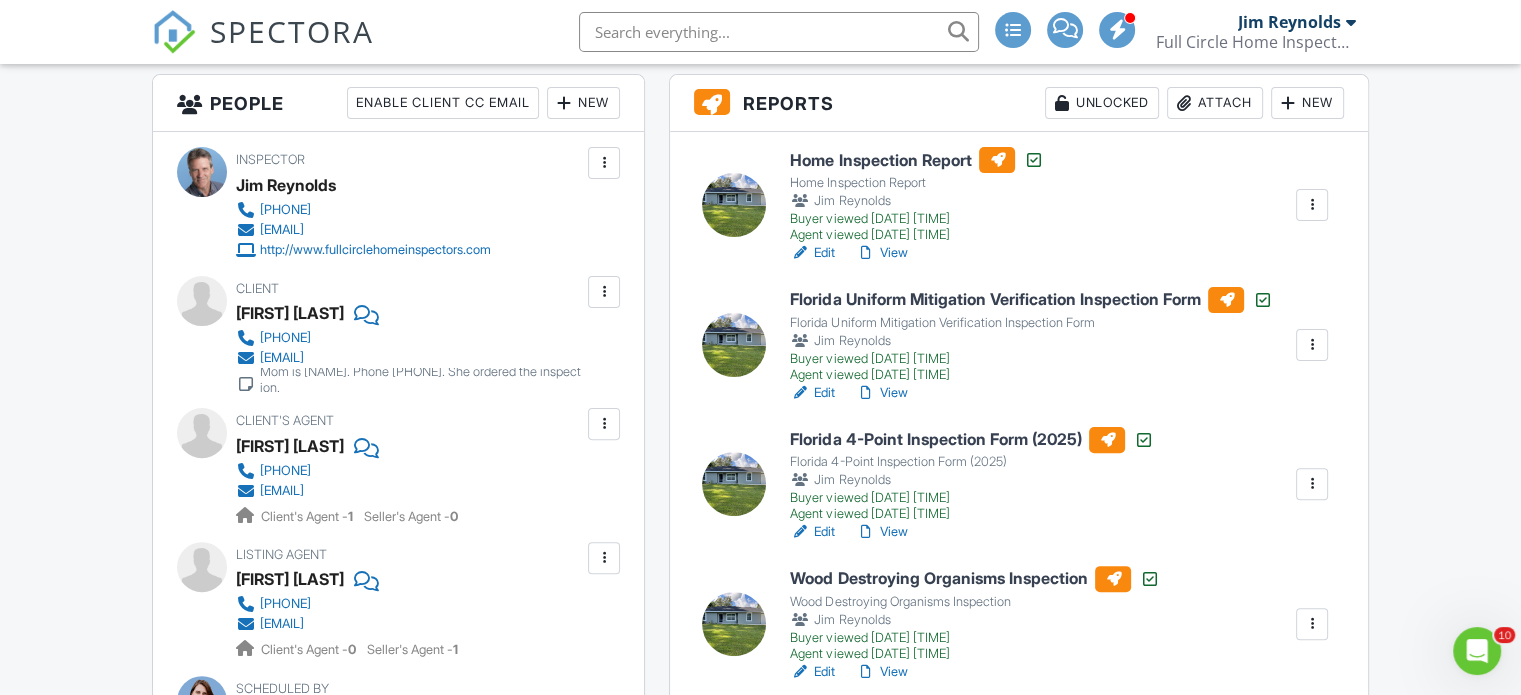 drag, startPoint x: 619, startPoint y: 351, endPoint x: 259, endPoint y: 355, distance: 360.02222 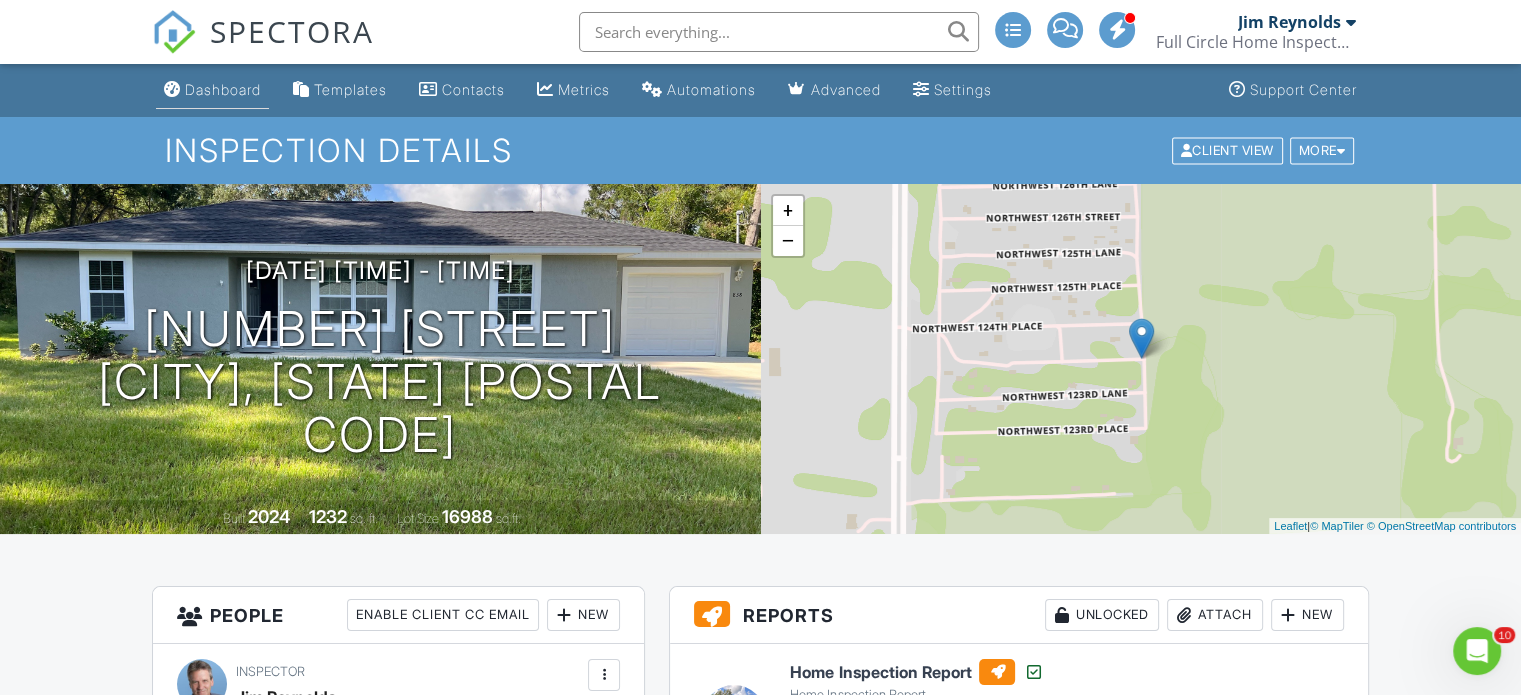 click on "Dashboard" at bounding box center [223, 89] 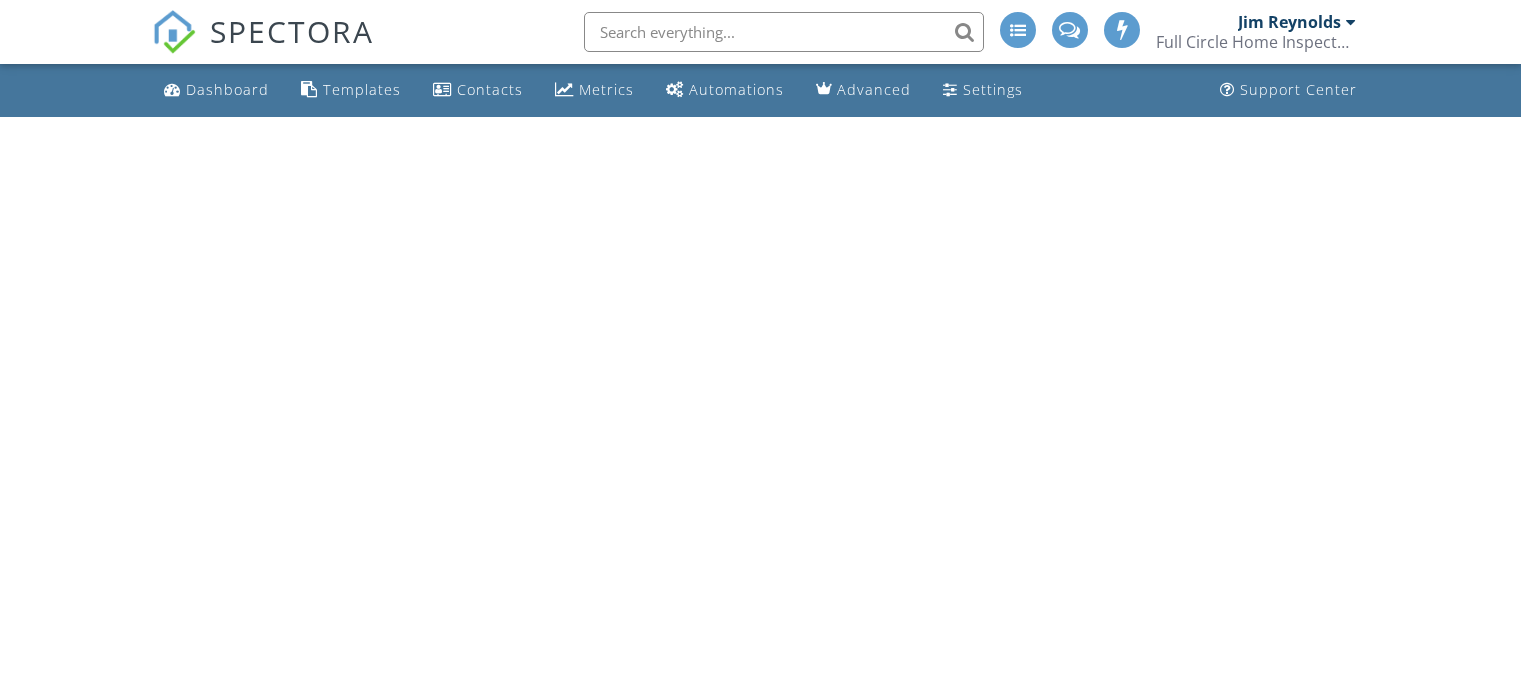 scroll, scrollTop: 0, scrollLeft: 0, axis: both 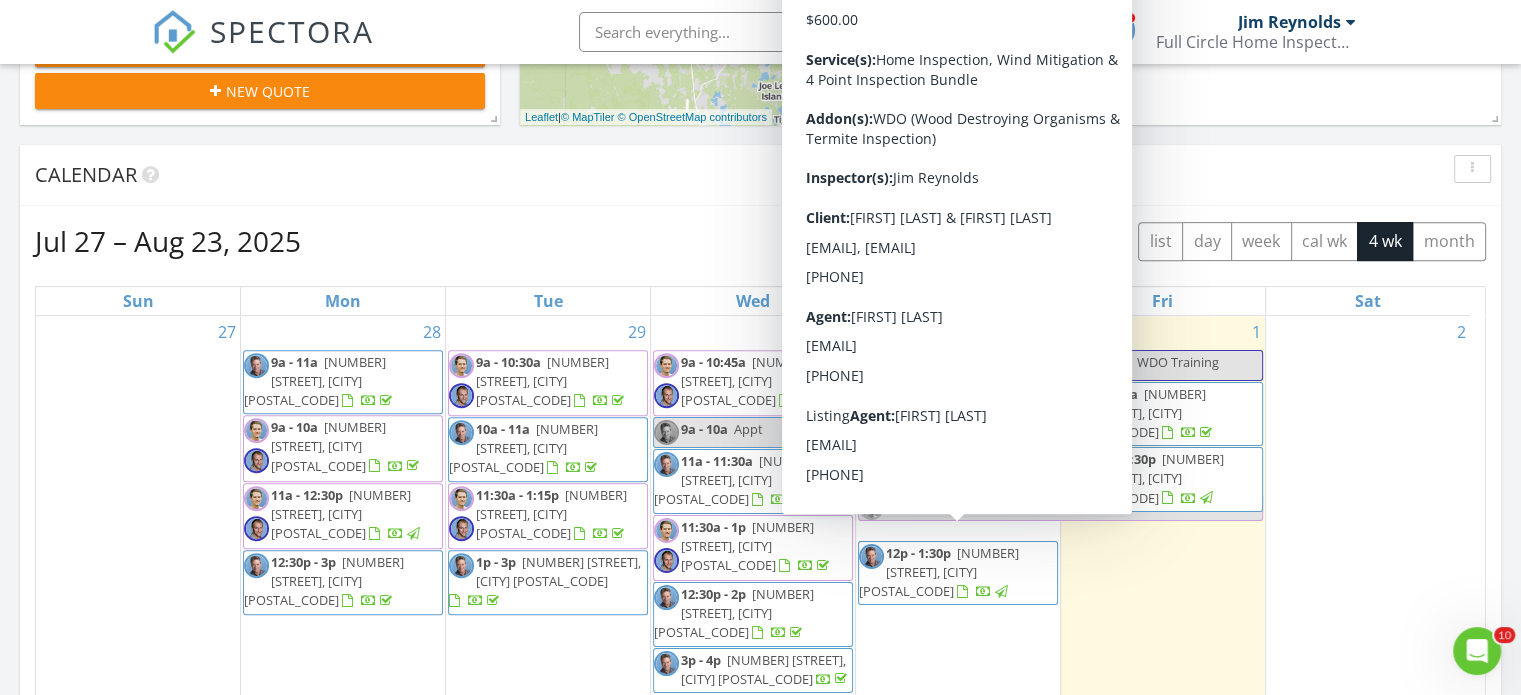 click on "12687 SE 90th Terrace, SUMMERFIELD 34491" at bounding box center [939, 572] 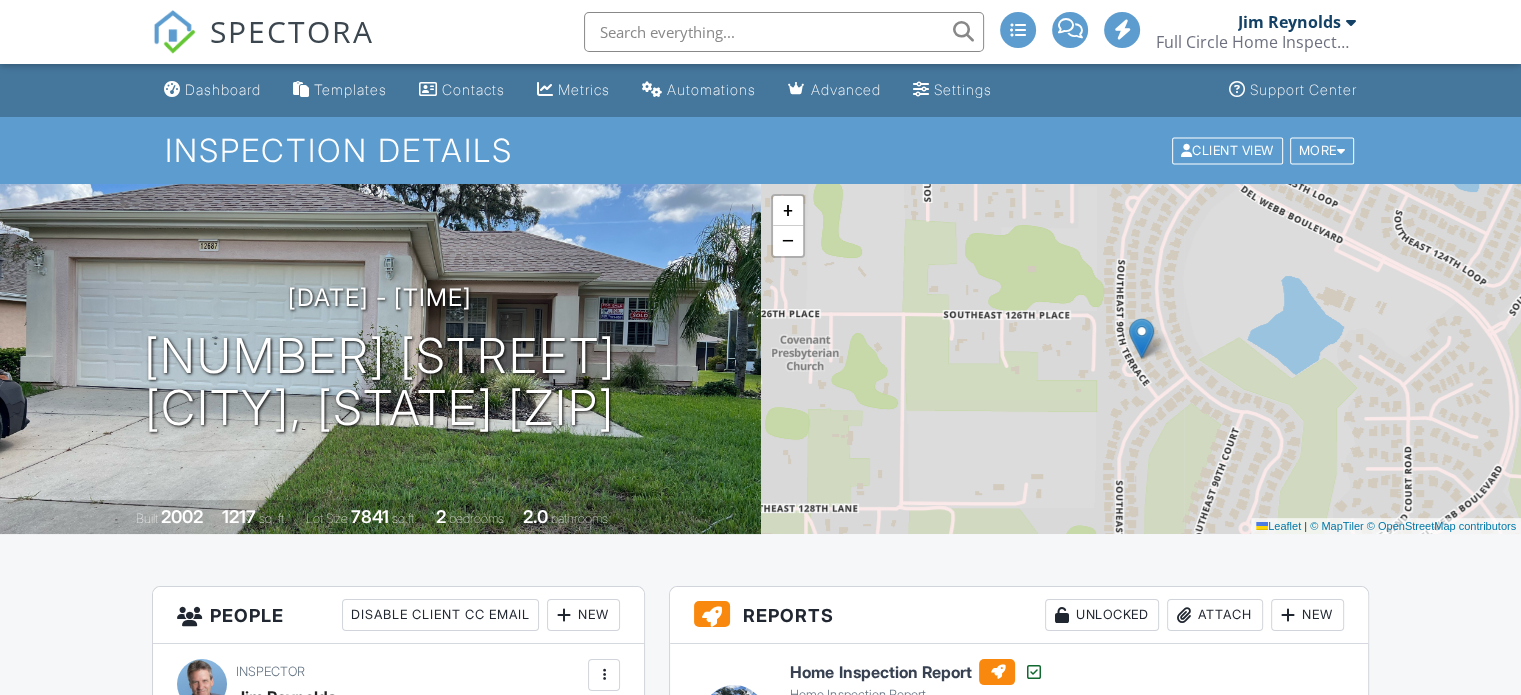 scroll, scrollTop: 1203, scrollLeft: 0, axis: vertical 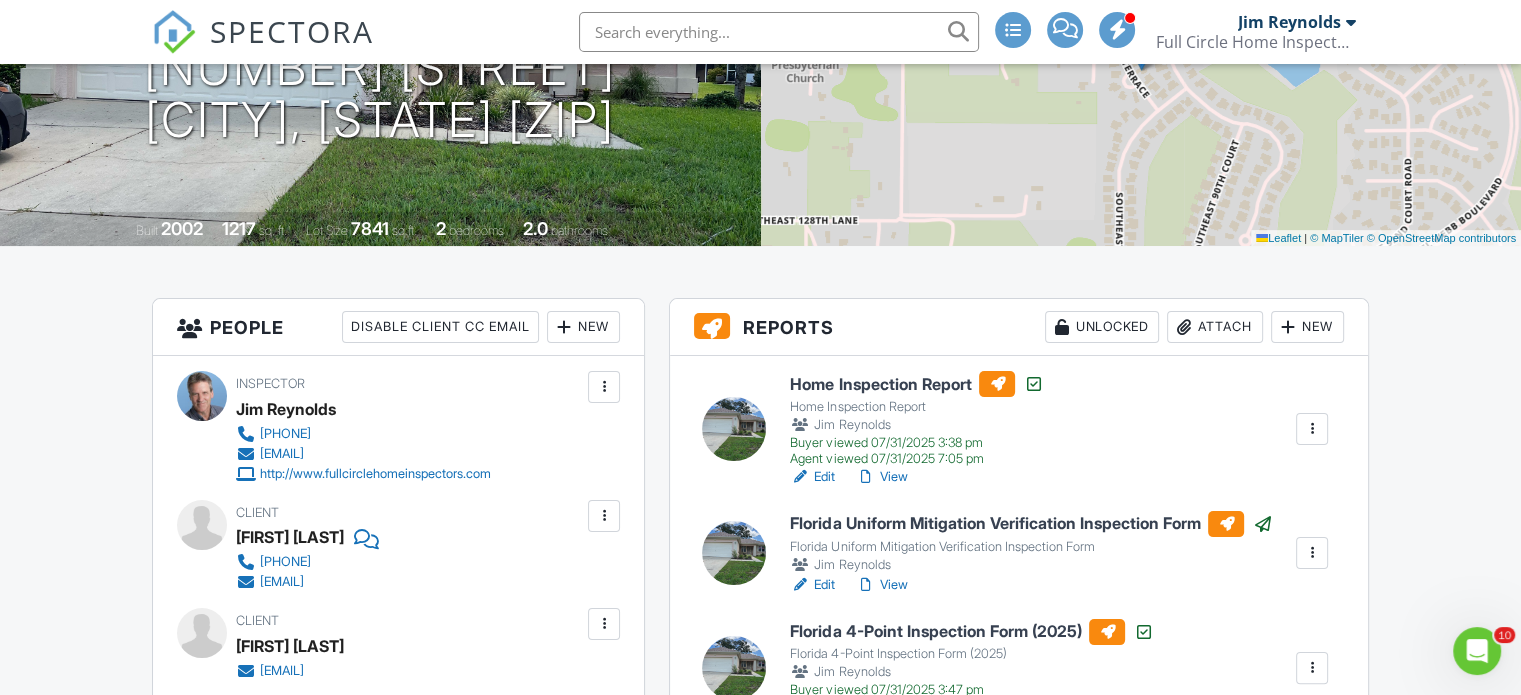 click on "Attach" at bounding box center [1215, 327] 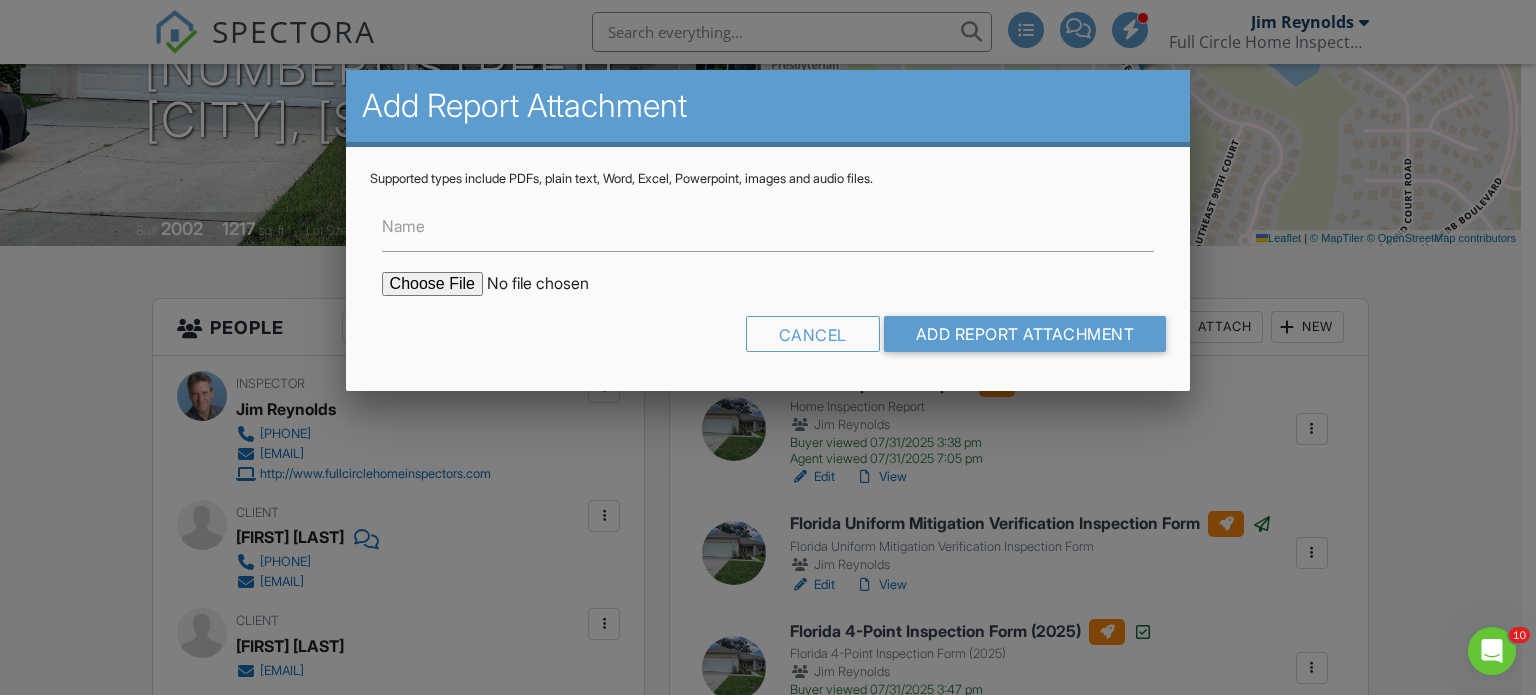 click at bounding box center (552, 284) 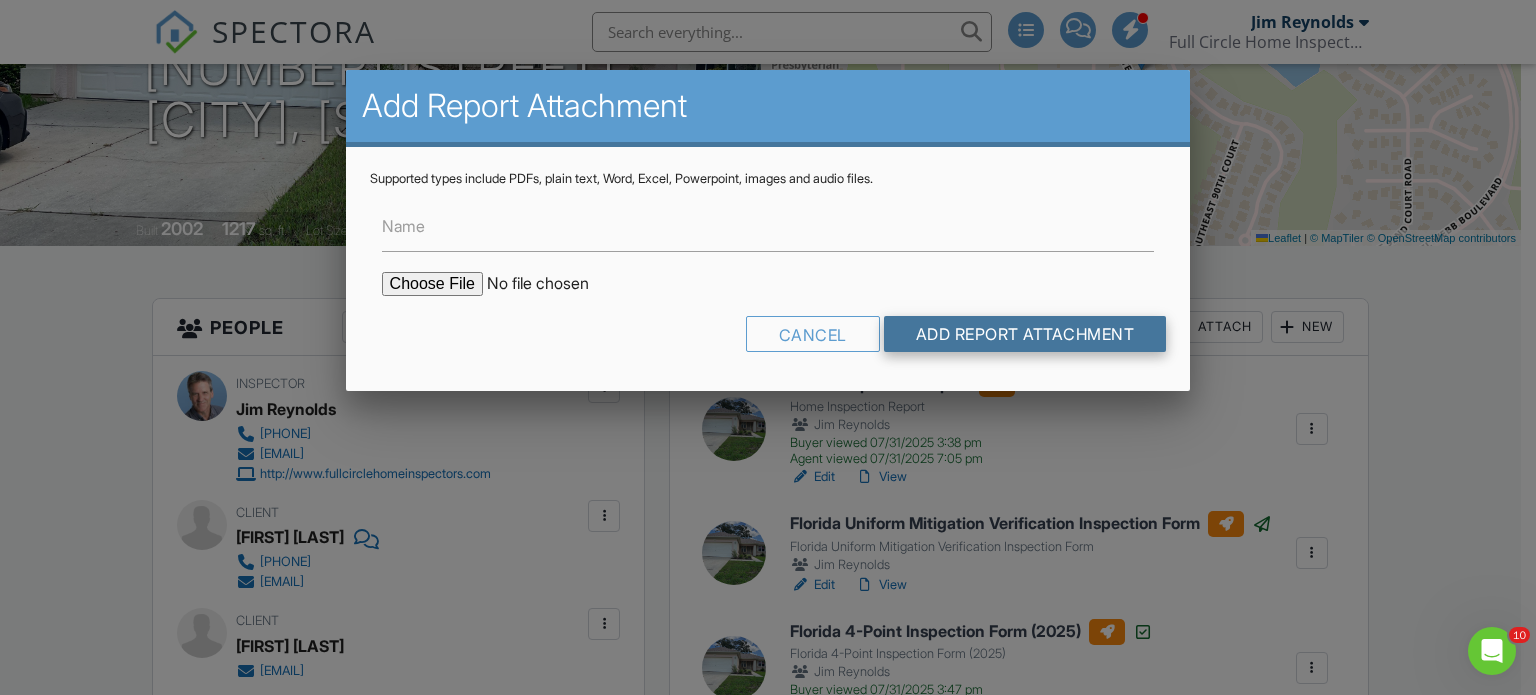 click on "Add Report Attachment" at bounding box center [1025, 334] 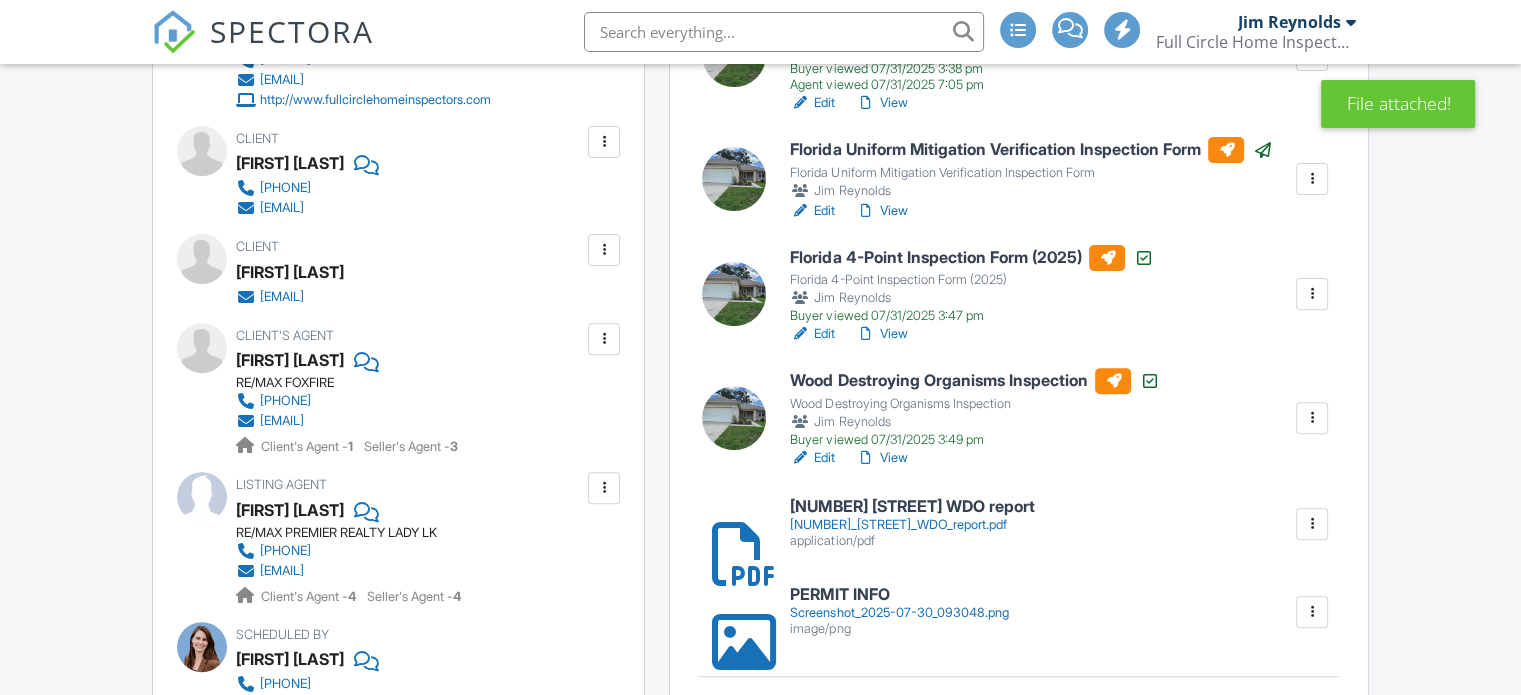 scroll, scrollTop: 662, scrollLeft: 0, axis: vertical 